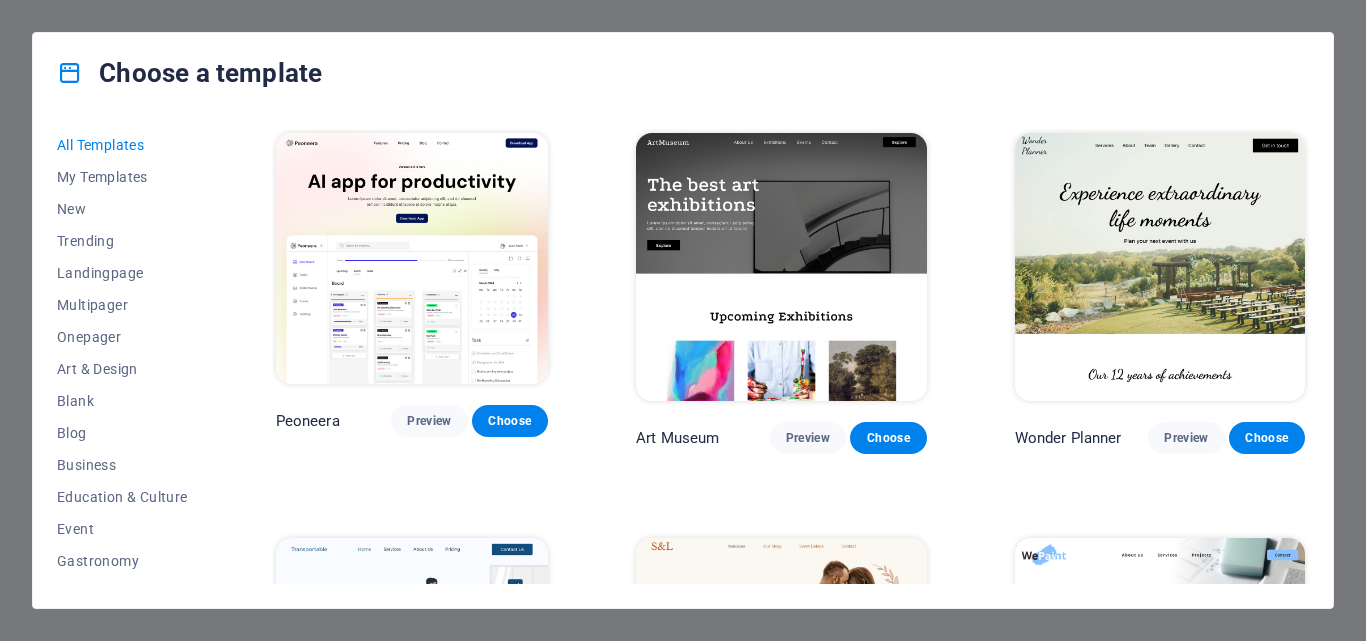 scroll, scrollTop: 0, scrollLeft: 0, axis: both 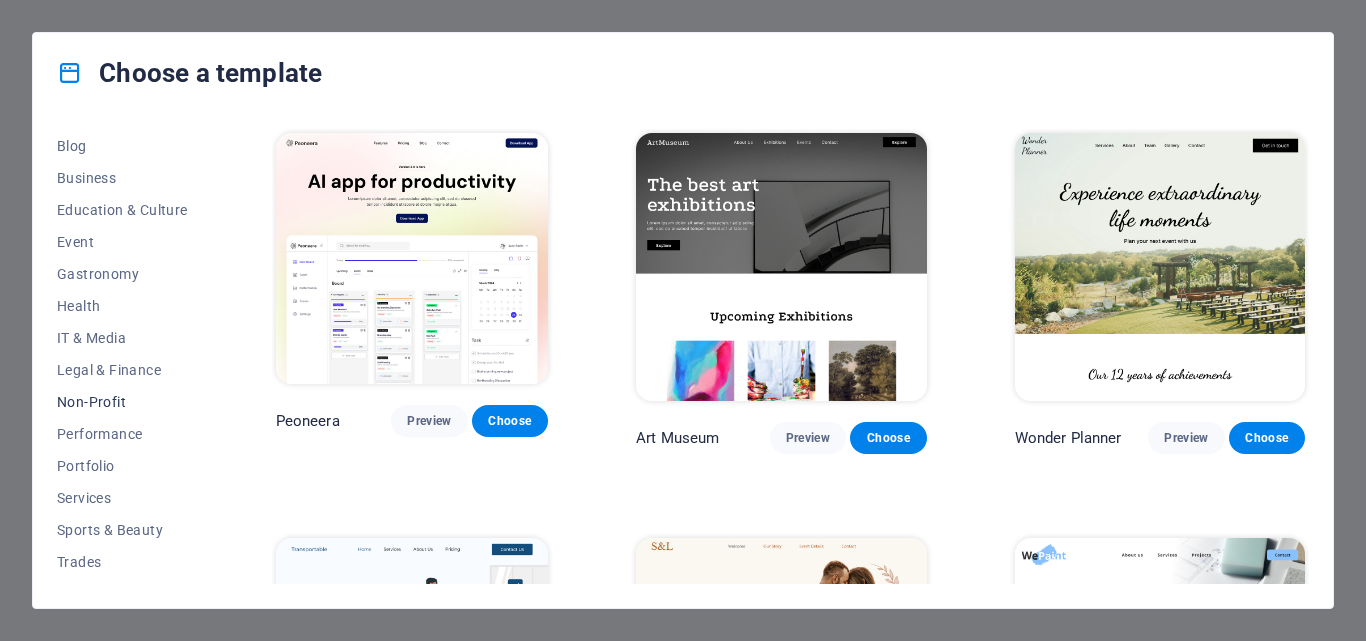 click on "Non-Profit" at bounding box center (122, 402) 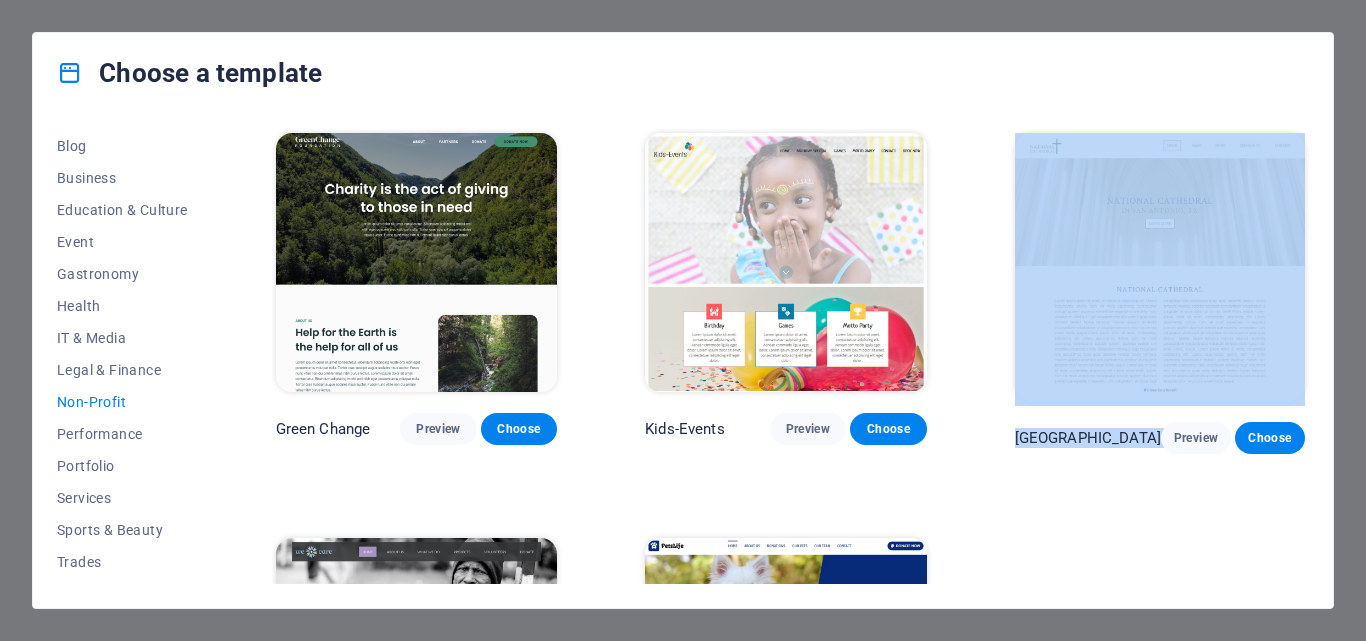 drag, startPoint x: 1309, startPoint y: 293, endPoint x: 1297, endPoint y: 407, distance: 114.62984 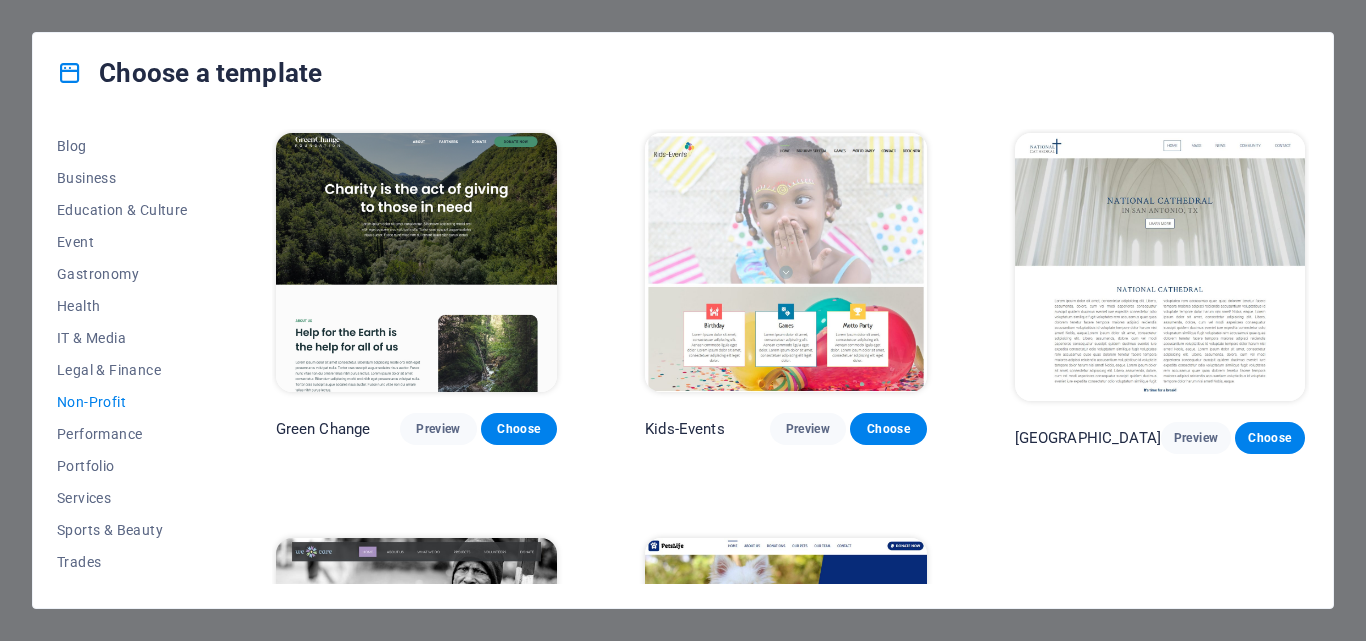 drag, startPoint x: 216, startPoint y: 341, endPoint x: 225, endPoint y: 267, distance: 74.54529 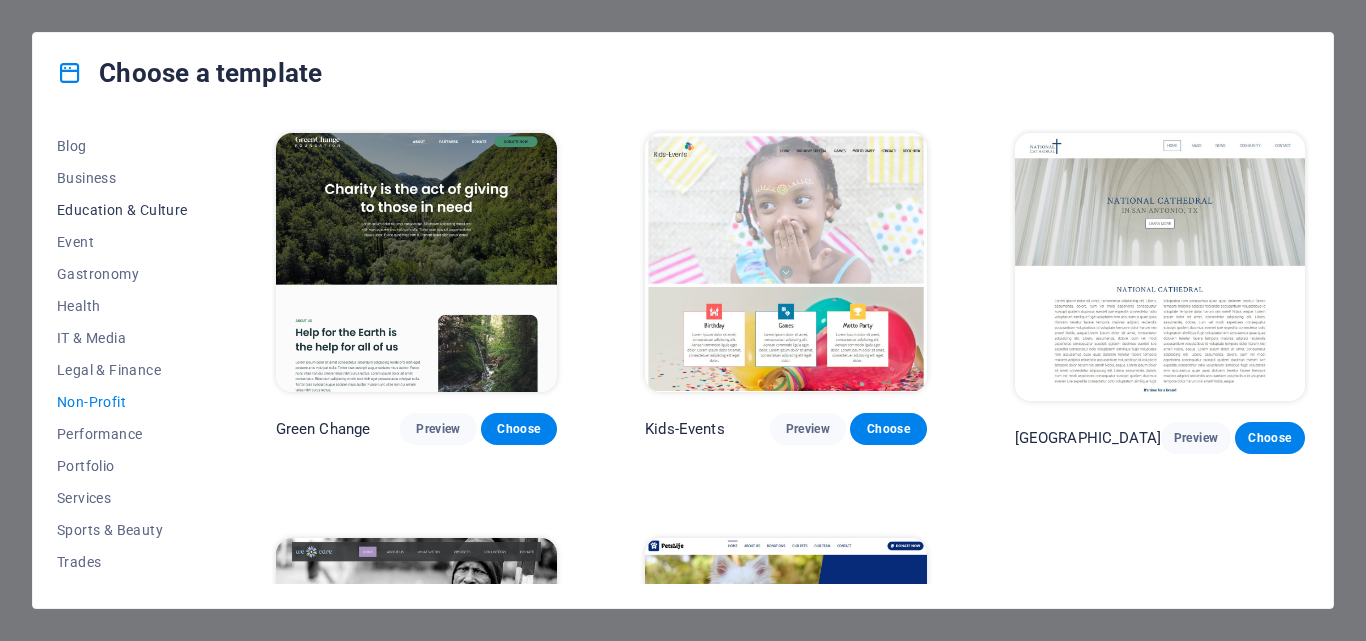 click on "Education & Culture" at bounding box center [122, 210] 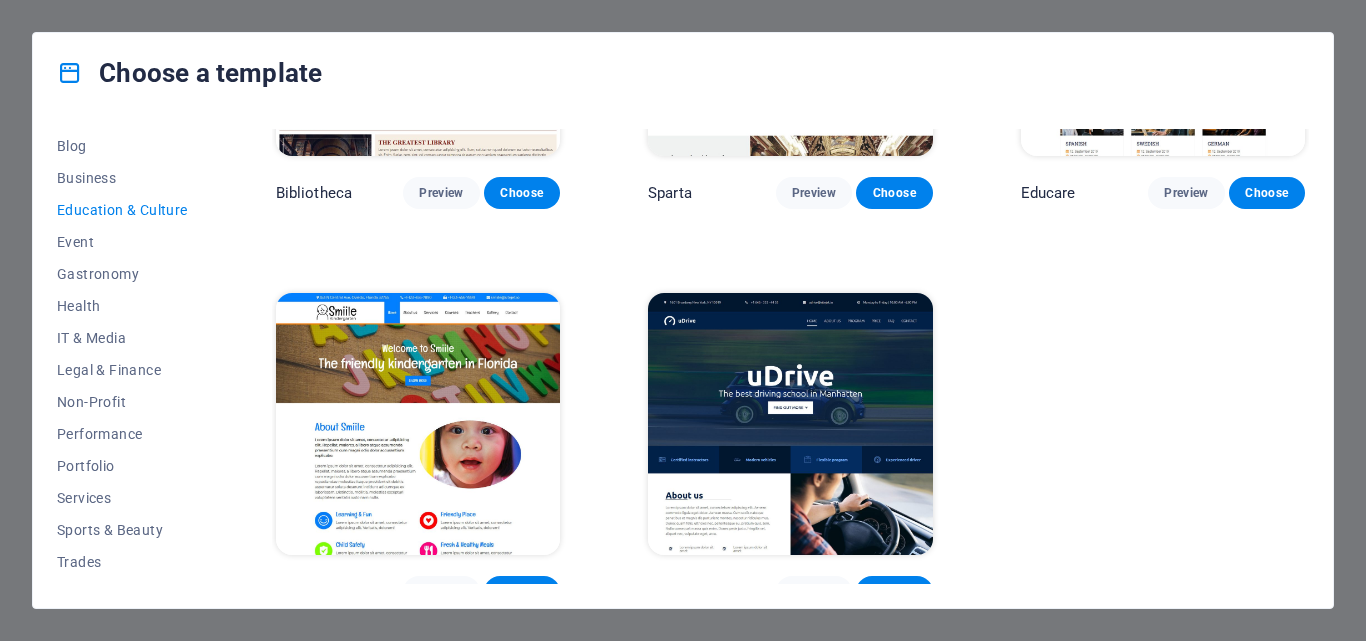 scroll, scrollTop: 655, scrollLeft: 0, axis: vertical 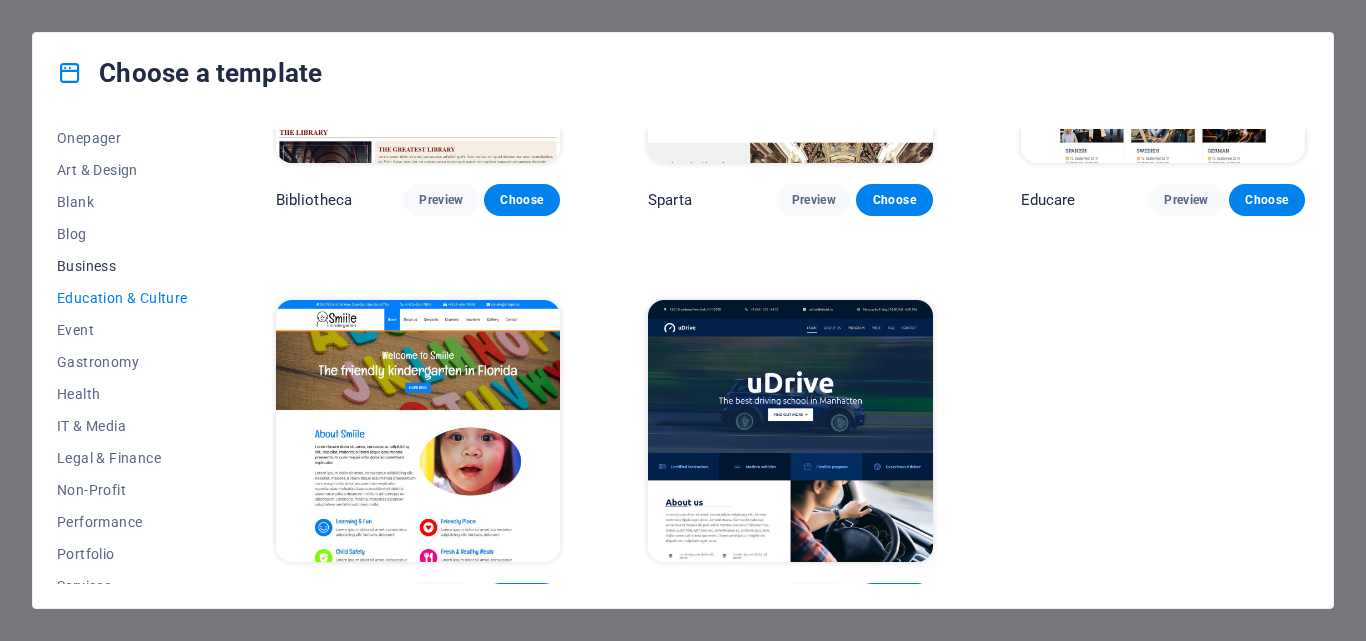 click on "Business" at bounding box center [122, 266] 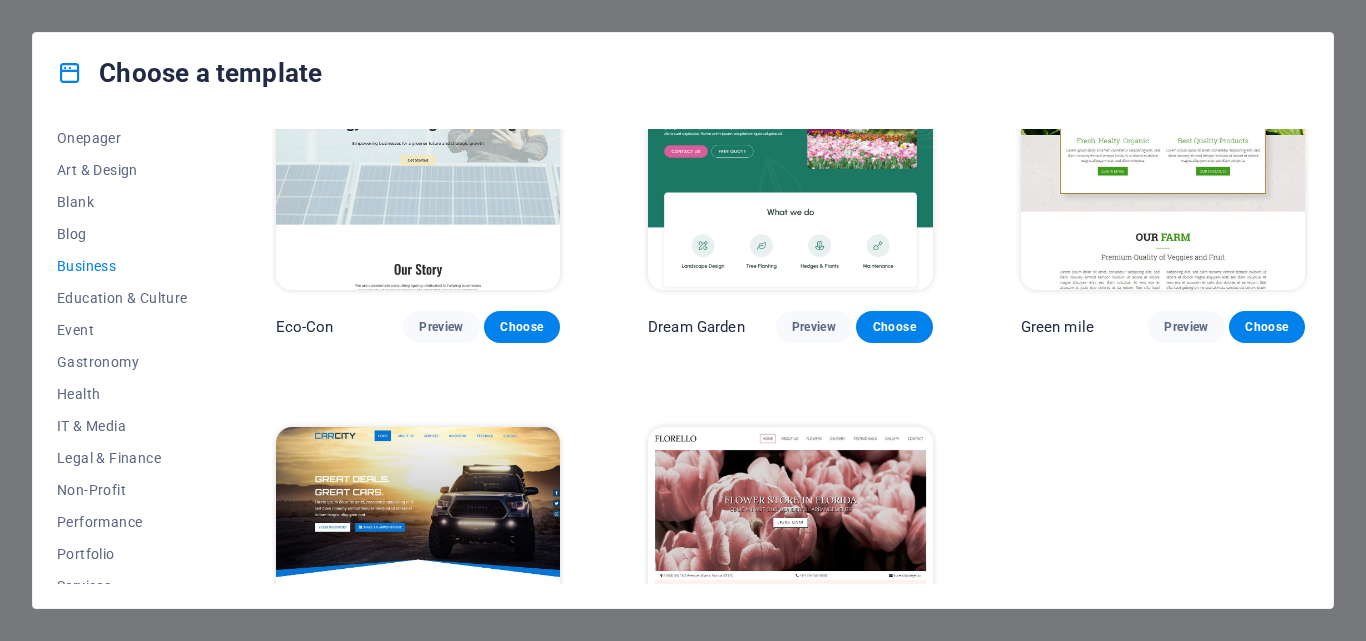 scroll, scrollTop: 0, scrollLeft: 0, axis: both 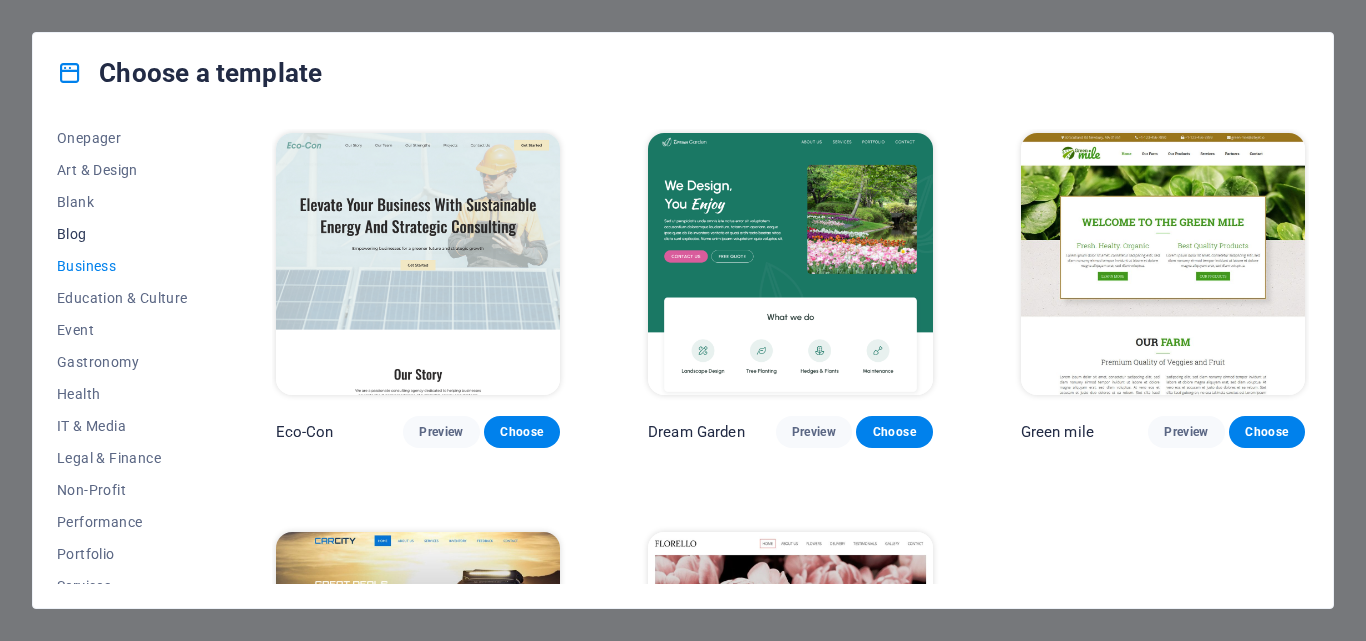click on "Blog" at bounding box center (122, 234) 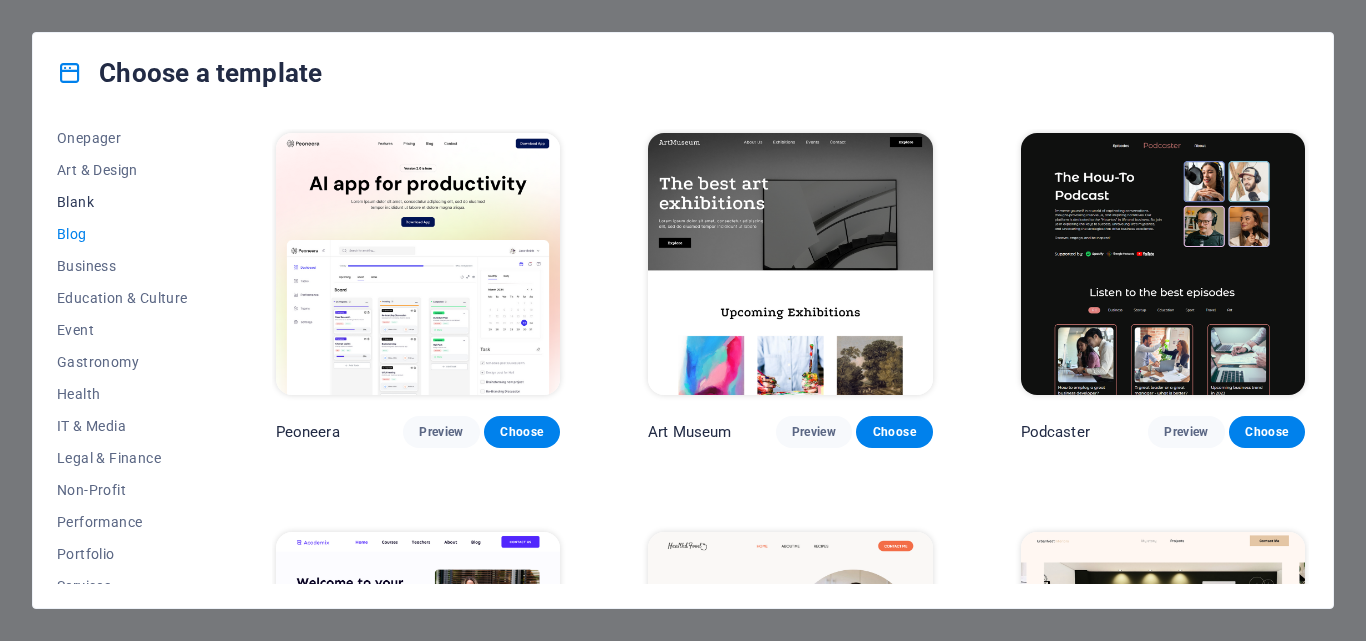 click on "Blank" at bounding box center [122, 202] 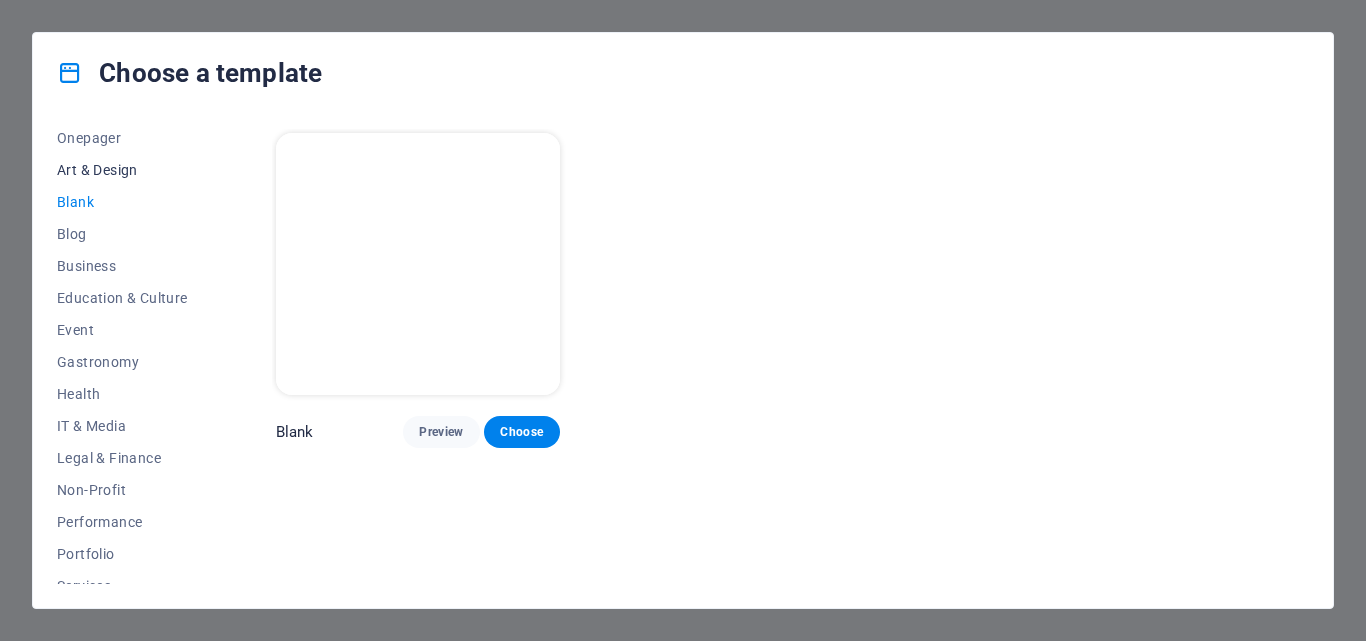 click on "Art & Design" at bounding box center (122, 170) 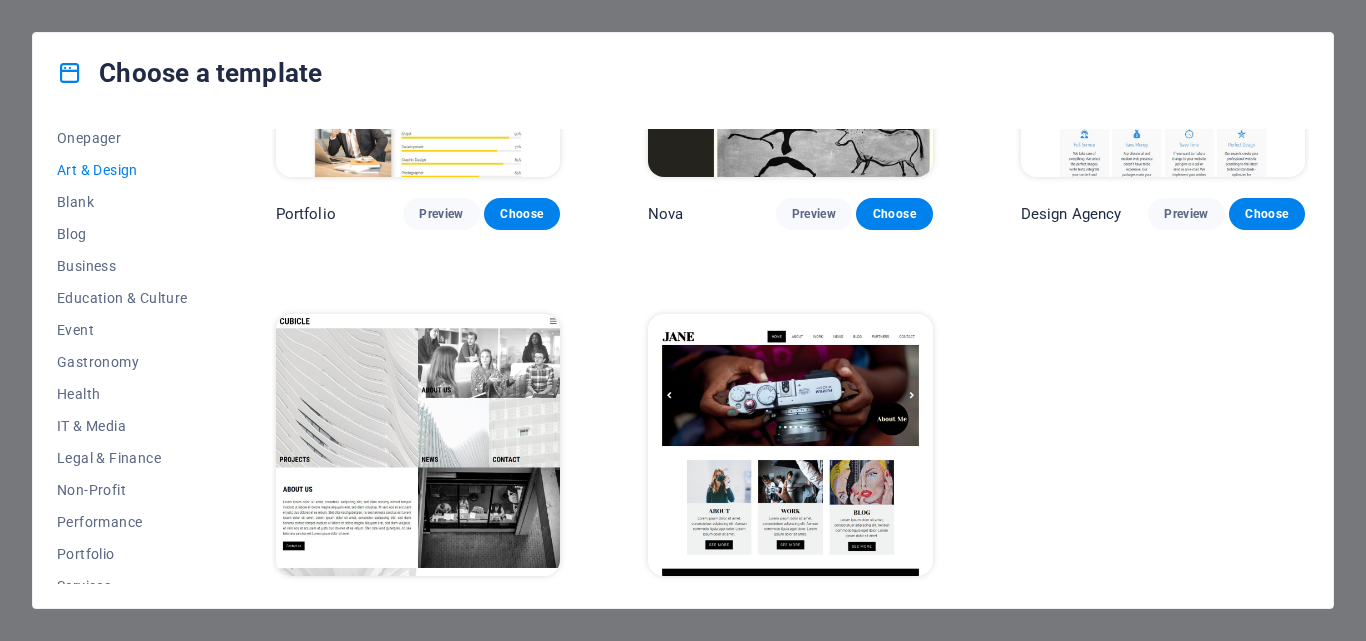 scroll, scrollTop: 1449, scrollLeft: 0, axis: vertical 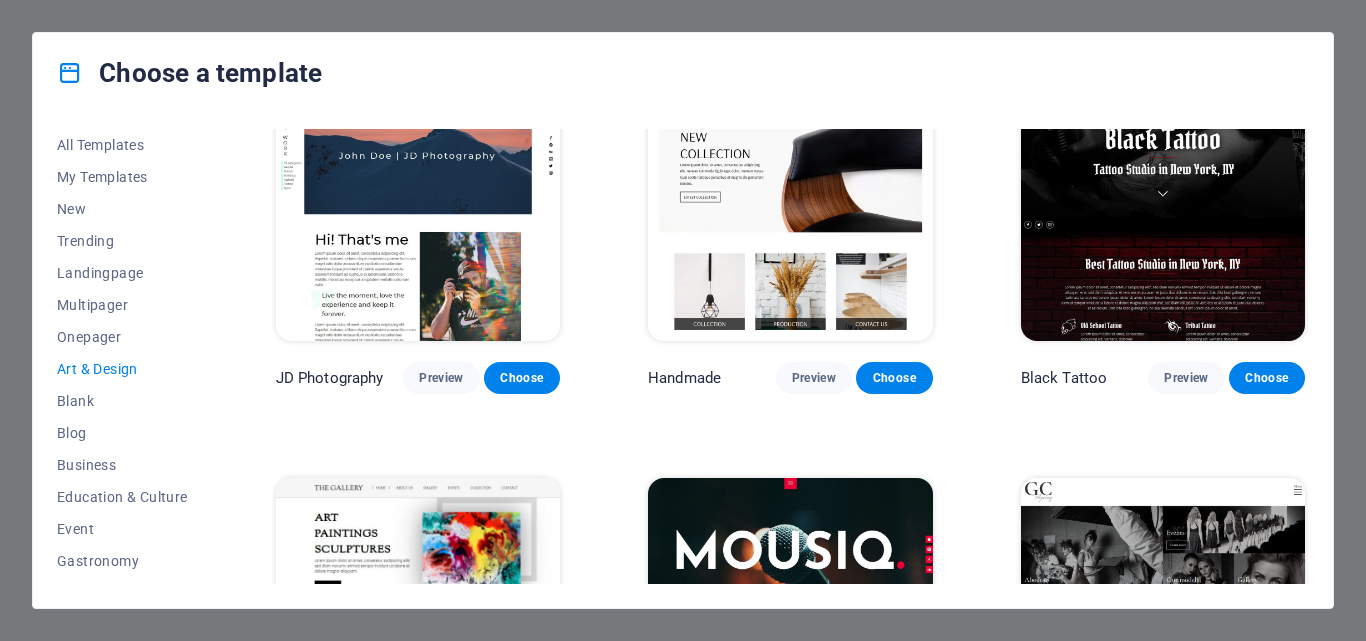 drag, startPoint x: 210, startPoint y: 275, endPoint x: 200, endPoint y: 342, distance: 67.74216 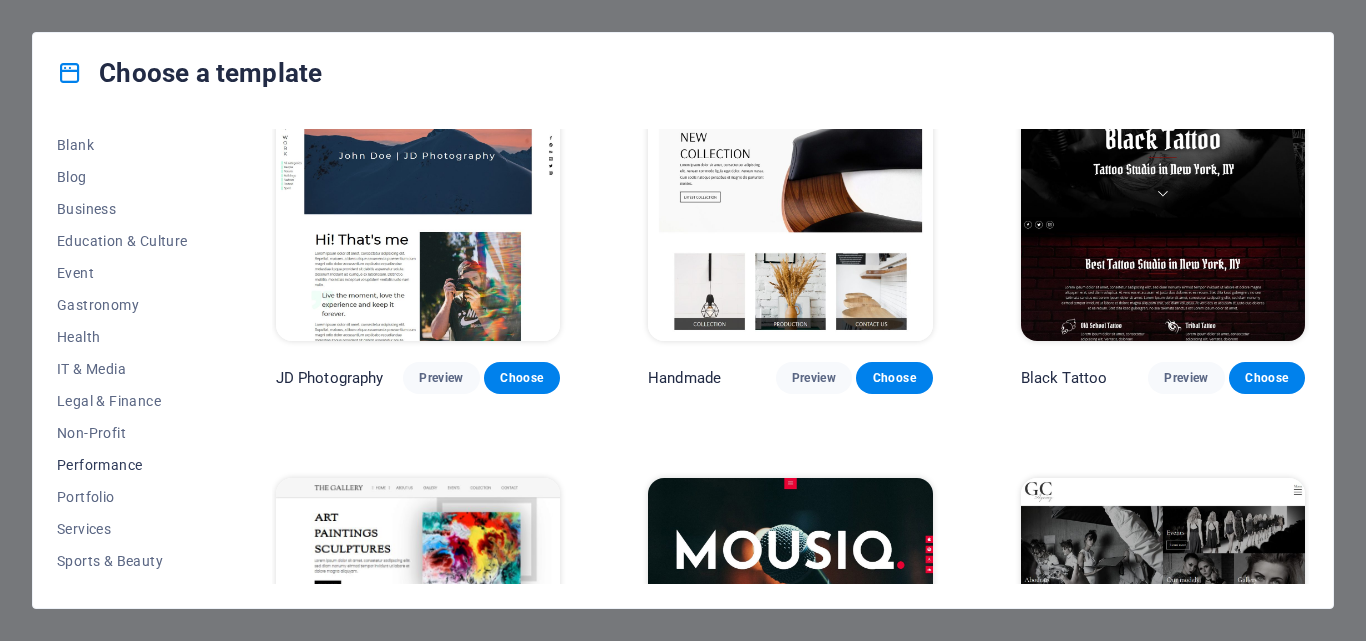 scroll, scrollTop: 262, scrollLeft: 0, axis: vertical 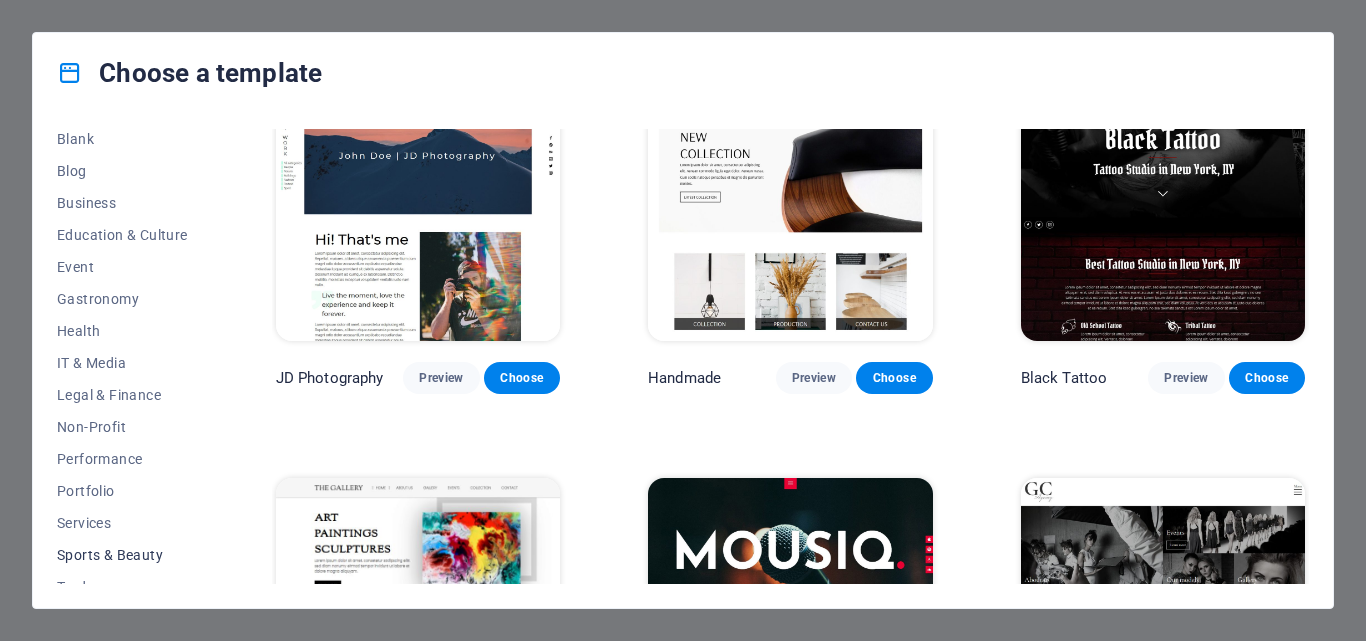 click on "Sports & Beauty" at bounding box center [122, 555] 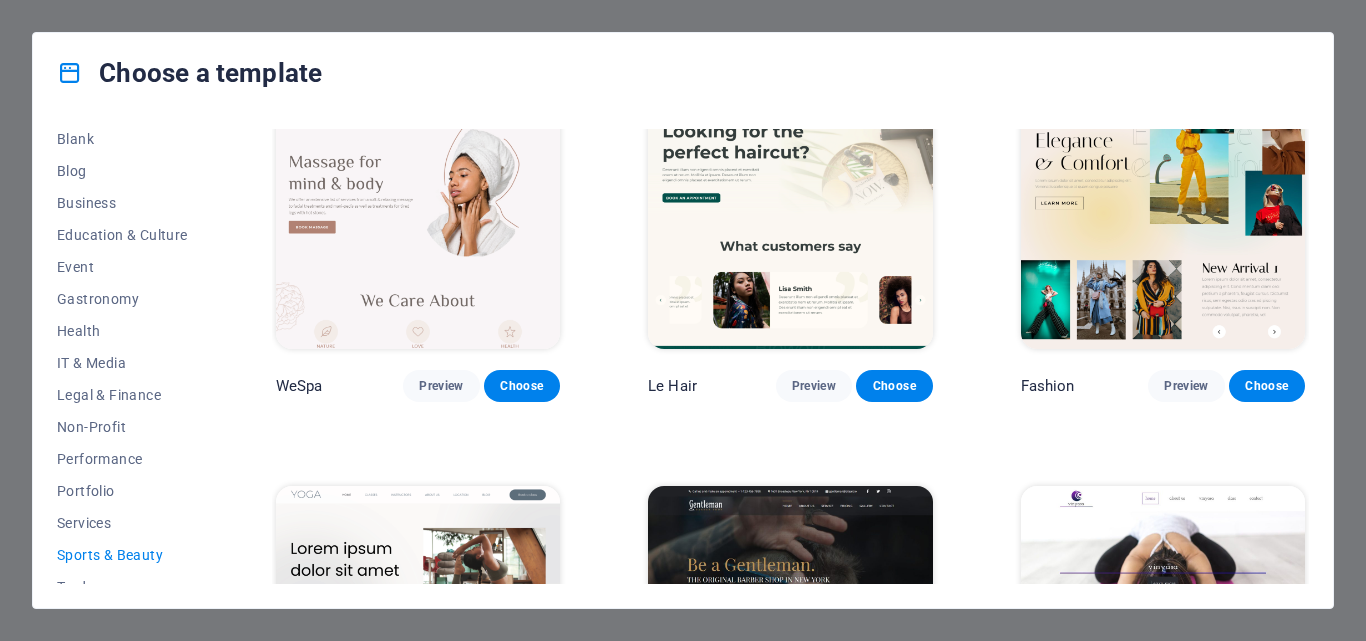 scroll, scrollTop: 453, scrollLeft: 0, axis: vertical 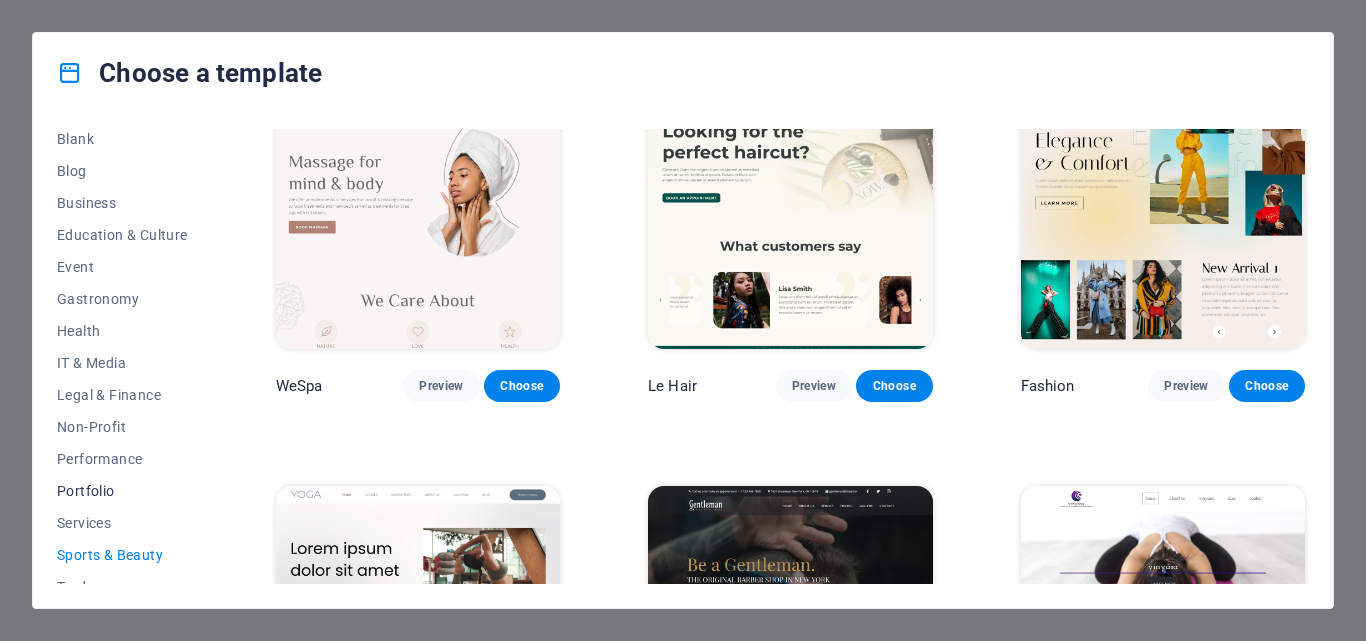 click on "Portfolio" at bounding box center [122, 491] 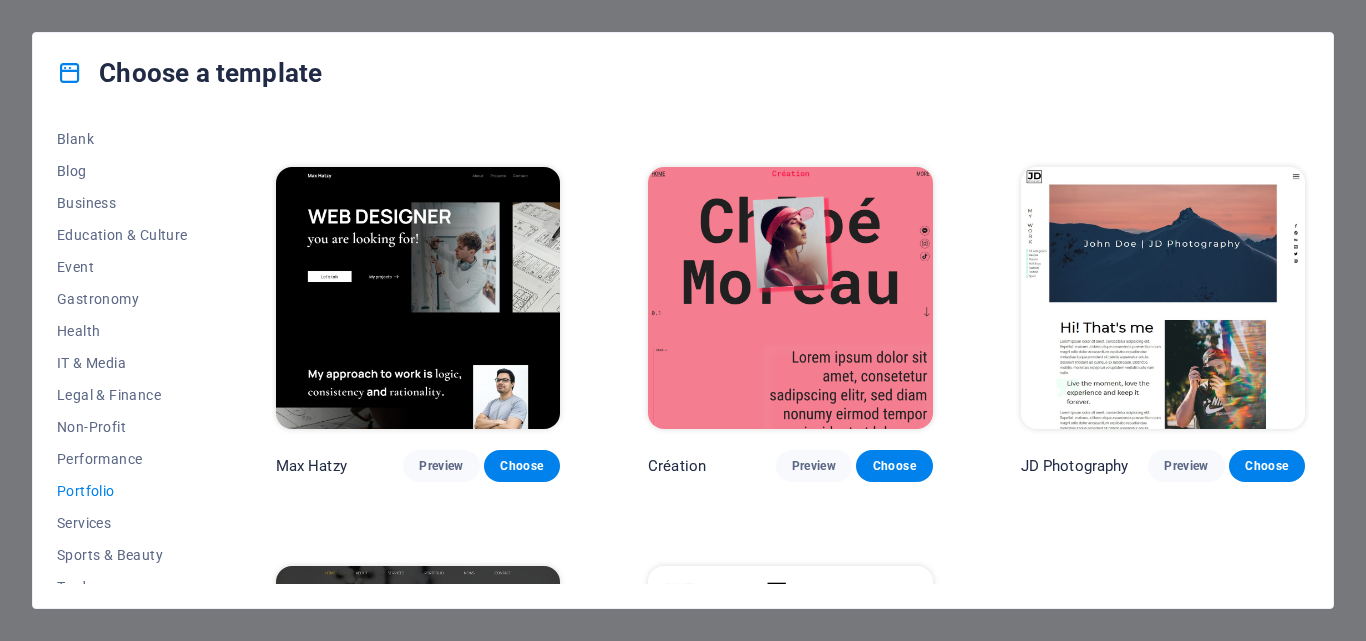 scroll, scrollTop: 376, scrollLeft: 0, axis: vertical 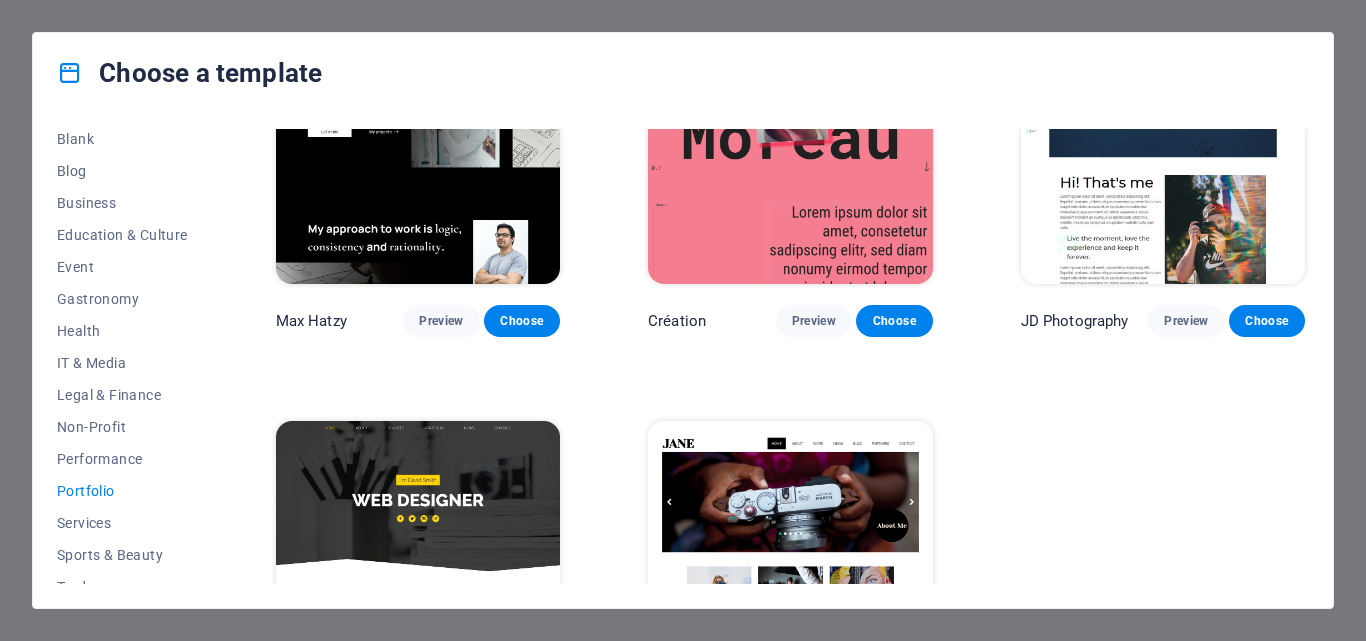 drag, startPoint x: 209, startPoint y: 335, endPoint x: 208, endPoint y: 356, distance: 21.023796 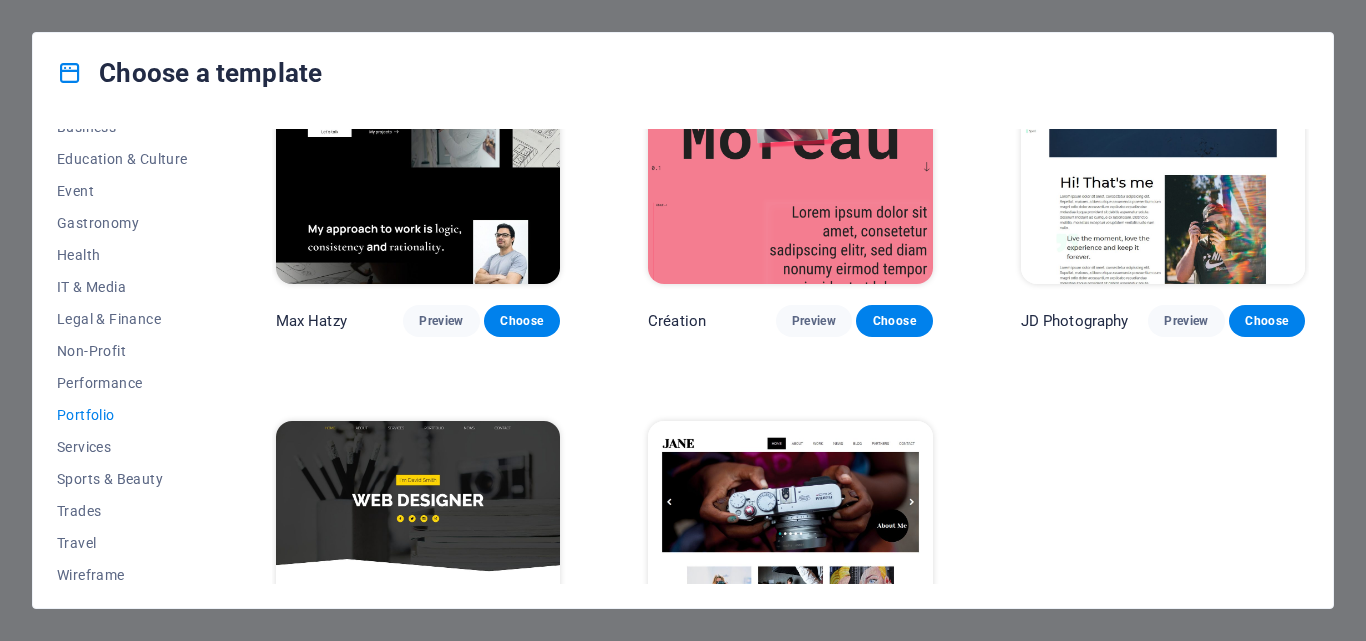 scroll, scrollTop: 345, scrollLeft: 0, axis: vertical 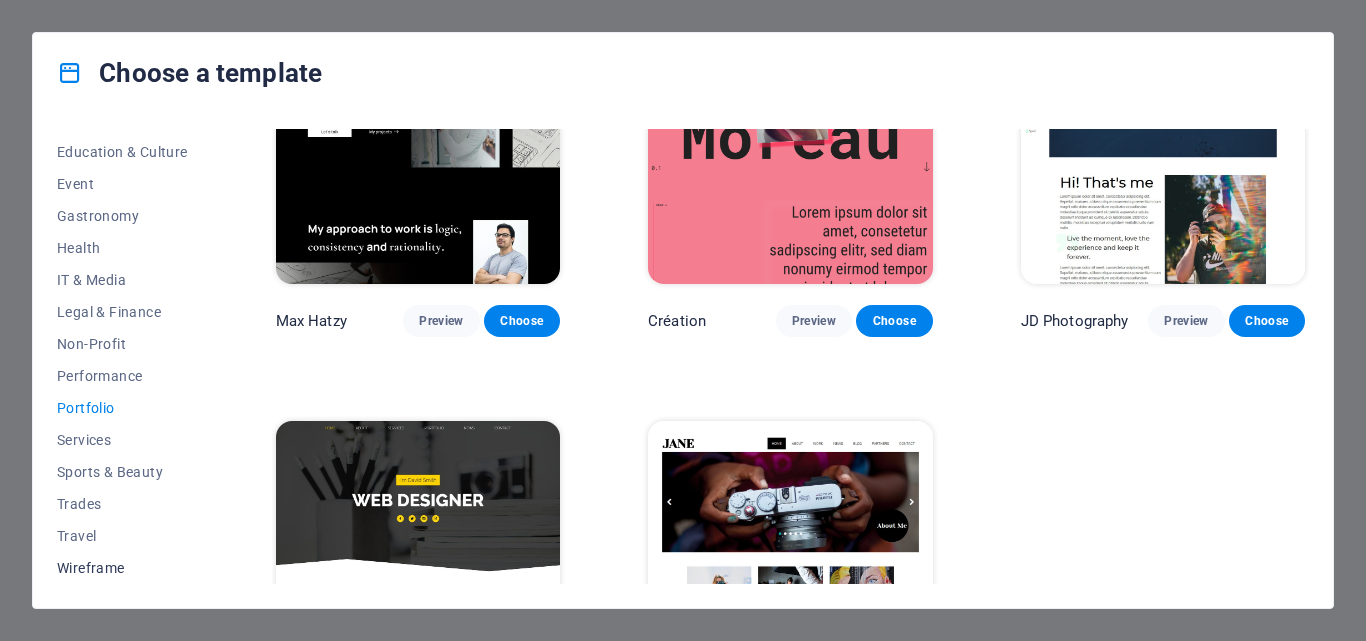 click on "Wireframe" at bounding box center (122, 568) 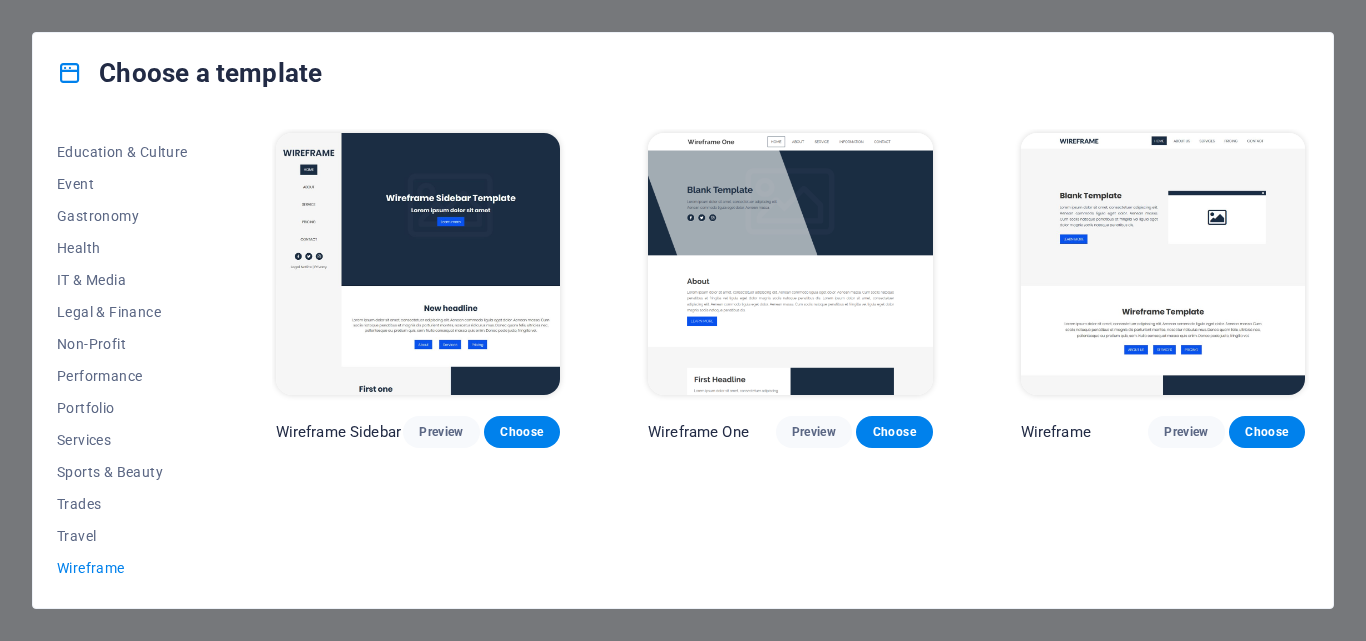 click on "Wireframe" at bounding box center (122, 568) 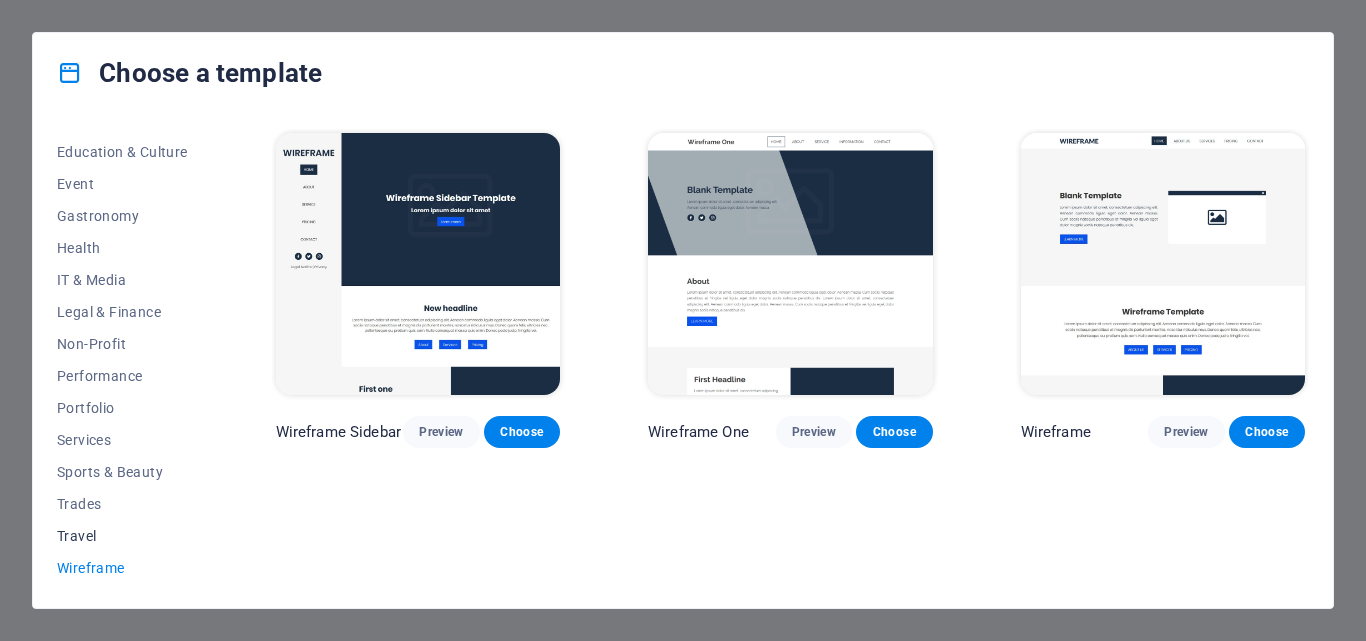 click on "Travel" at bounding box center [122, 536] 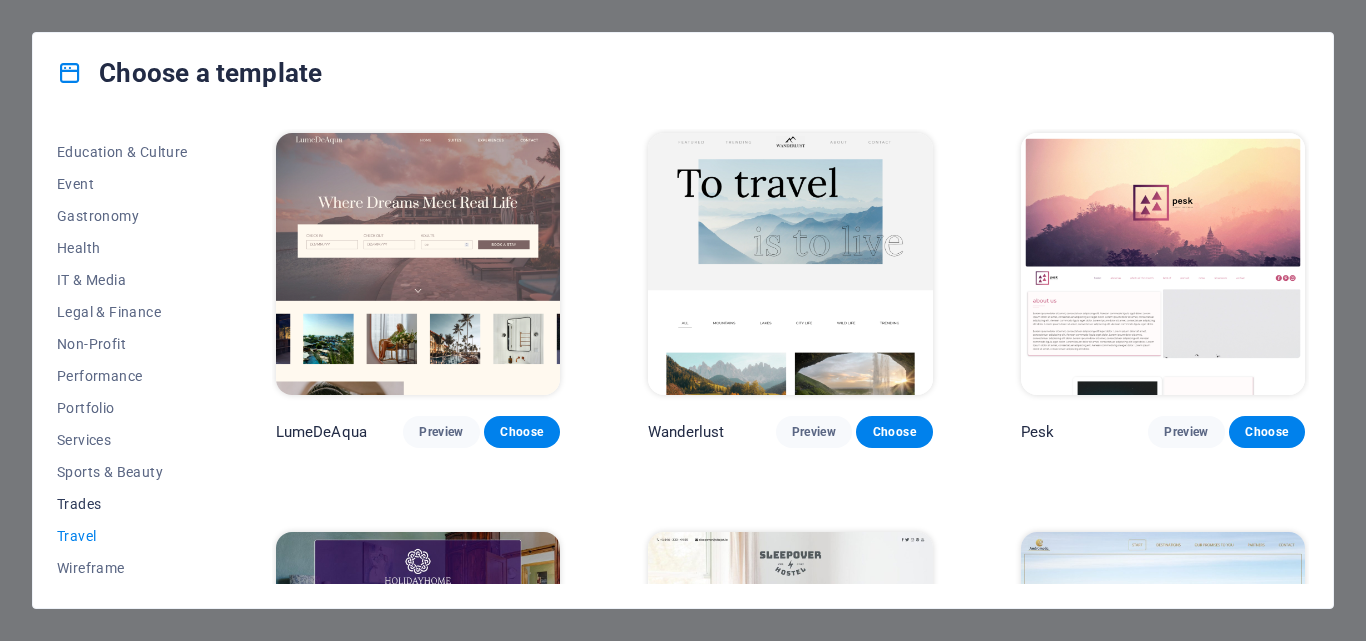 click on "Trades" at bounding box center (122, 504) 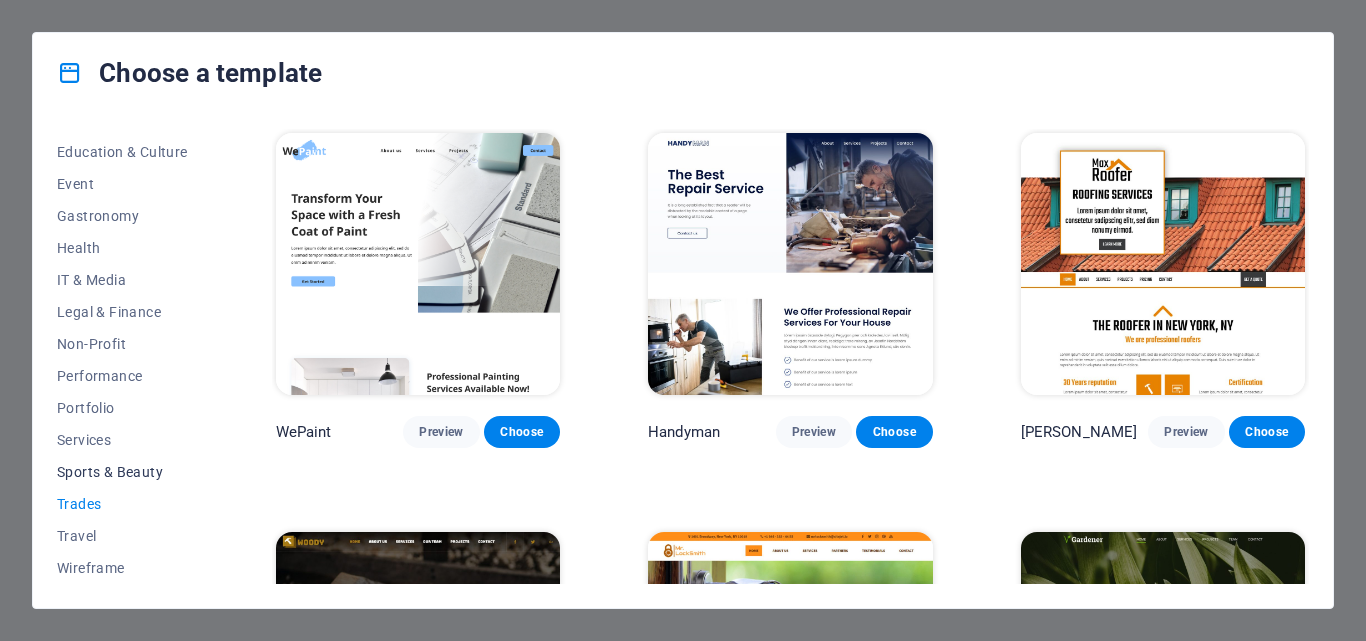 click on "Sports & Beauty" at bounding box center (122, 472) 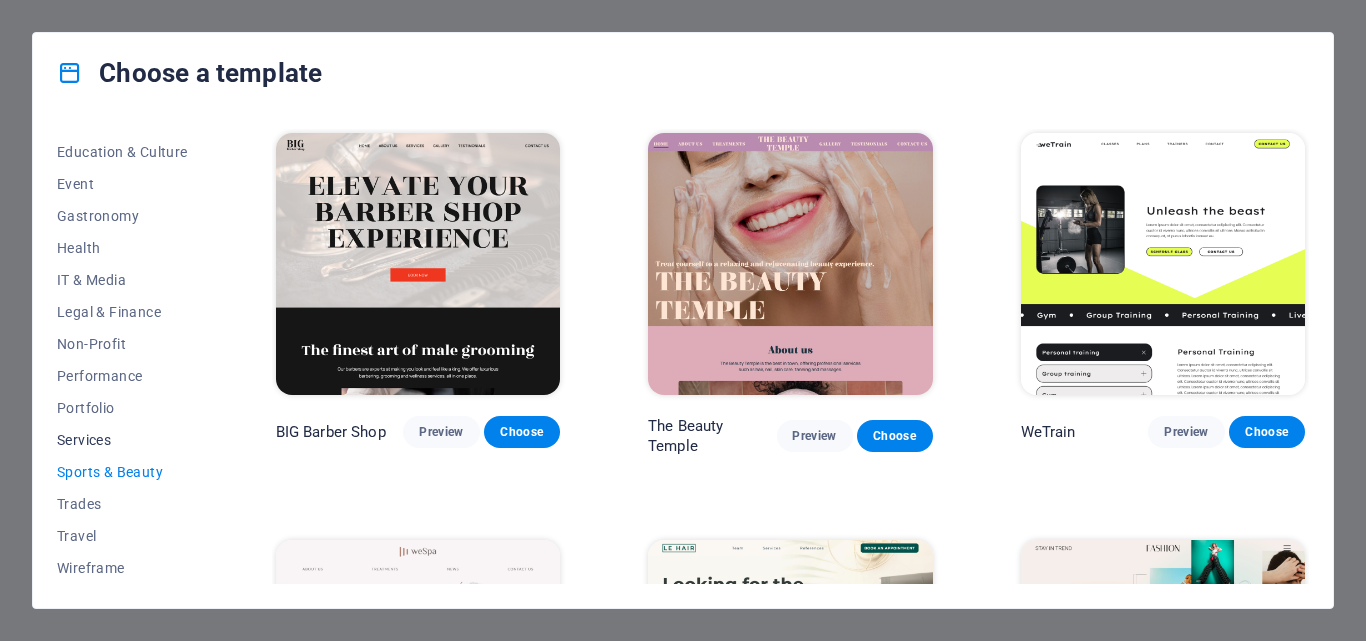 click on "Services" at bounding box center [122, 440] 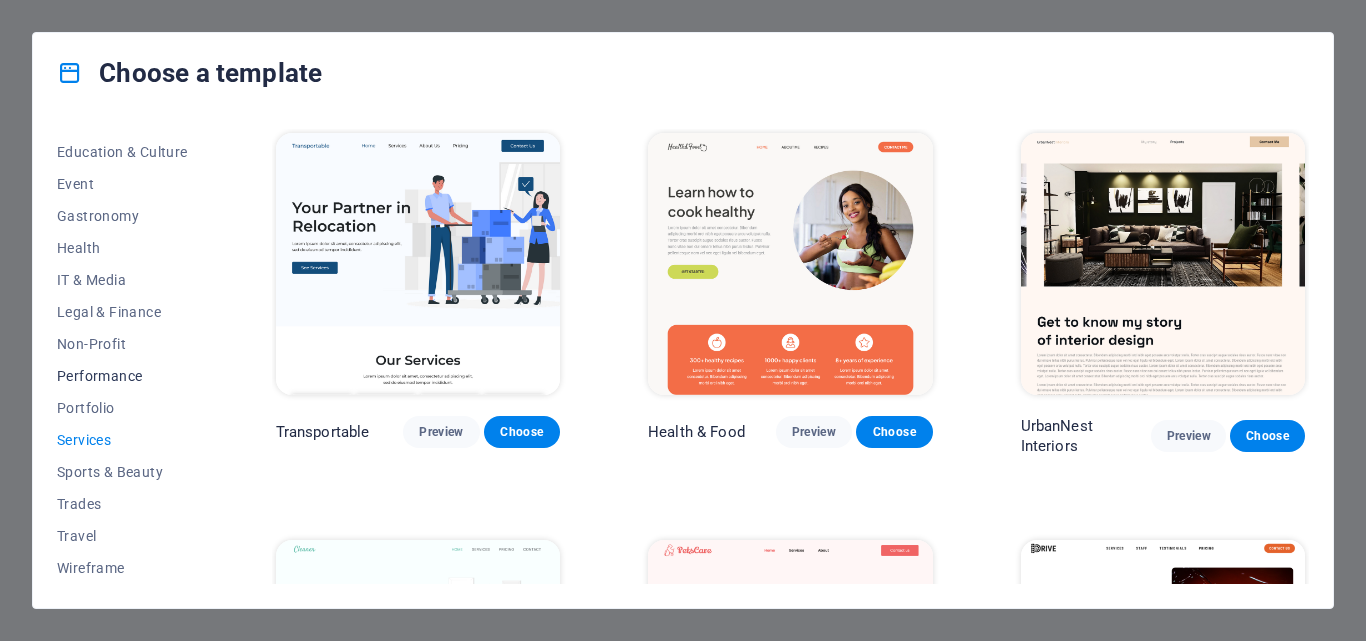 click on "Performance" at bounding box center (122, 376) 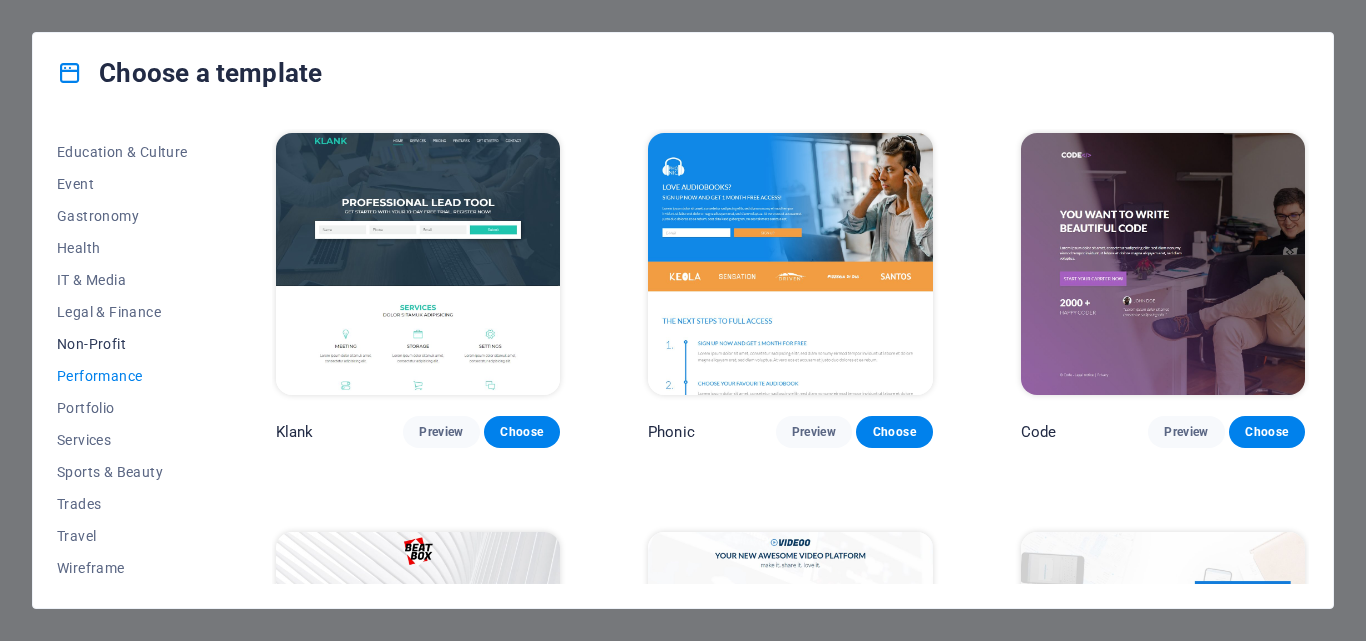 click on "Non-Profit" at bounding box center (122, 344) 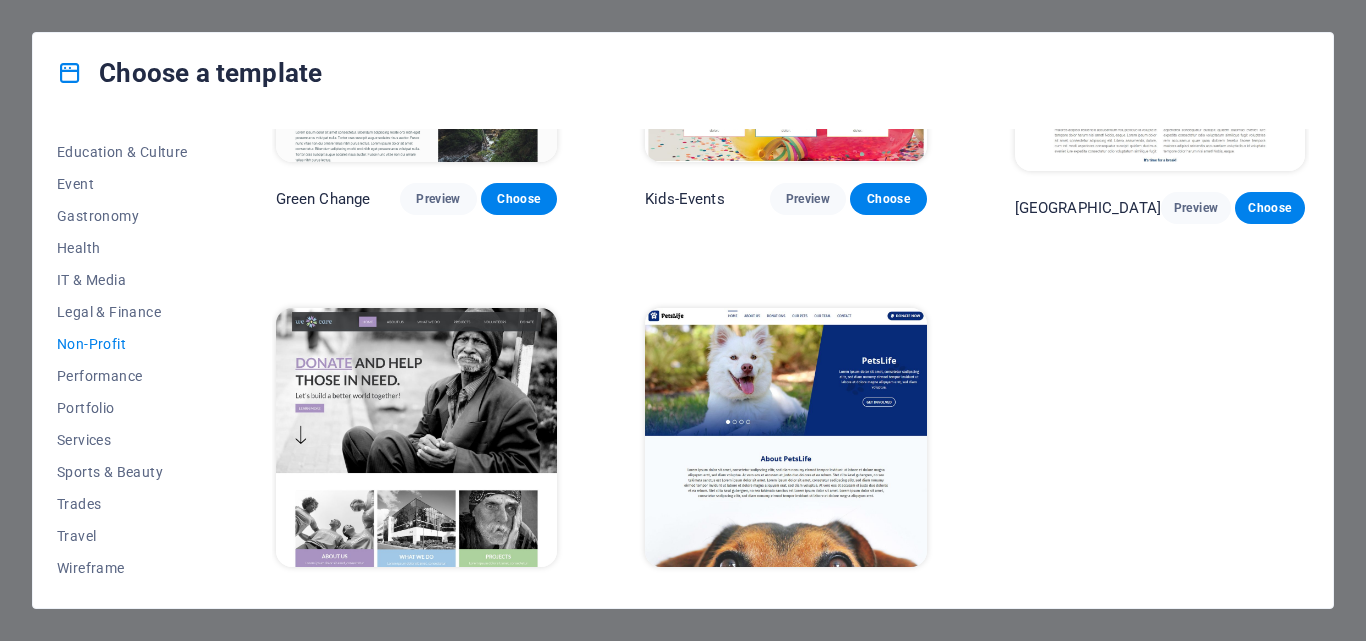 scroll, scrollTop: 267, scrollLeft: 0, axis: vertical 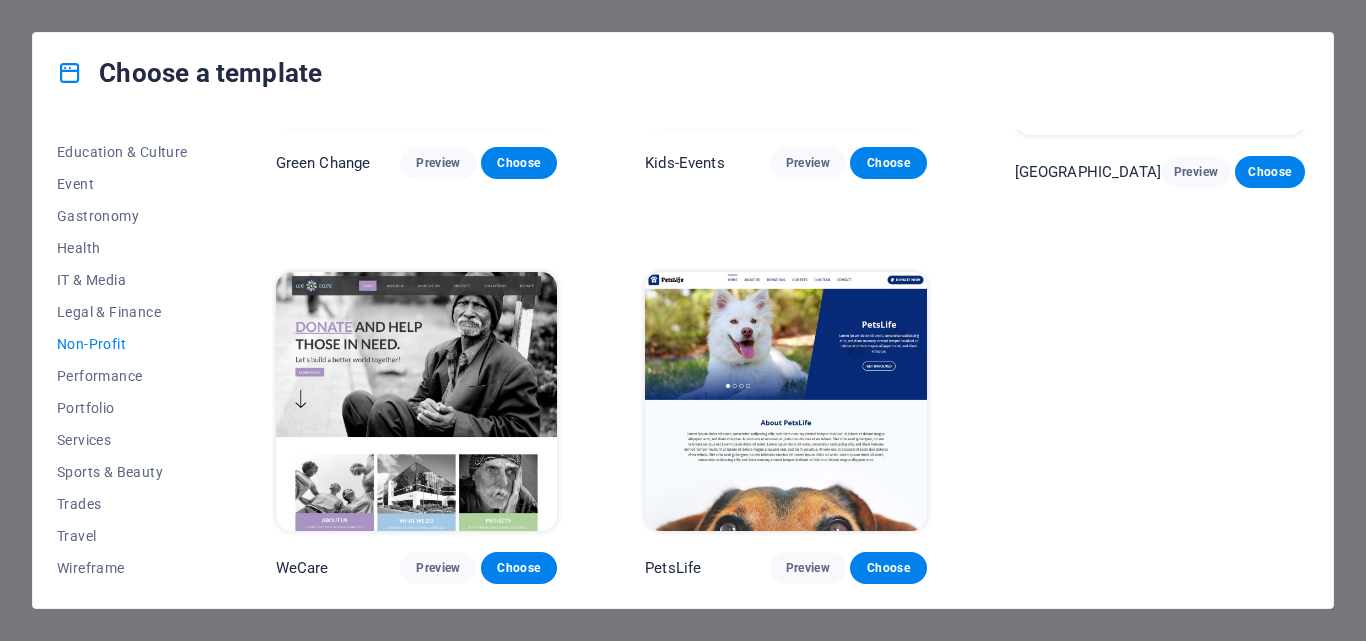 click on "Green Change Preview Choose Kids-Events Preview [GEOGRAPHIC_DATA] Preview Choose WeCare Preview Choose PetsLife Preview Choose" at bounding box center (790, 223) 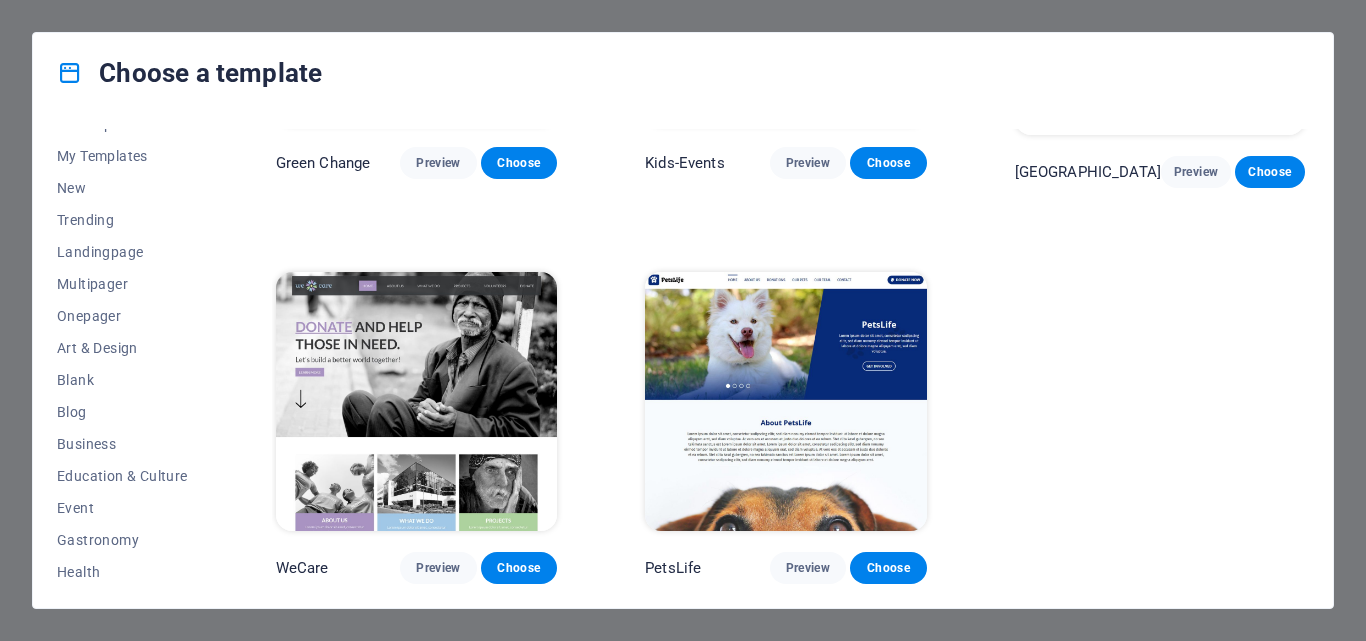 scroll, scrollTop: 18, scrollLeft: 0, axis: vertical 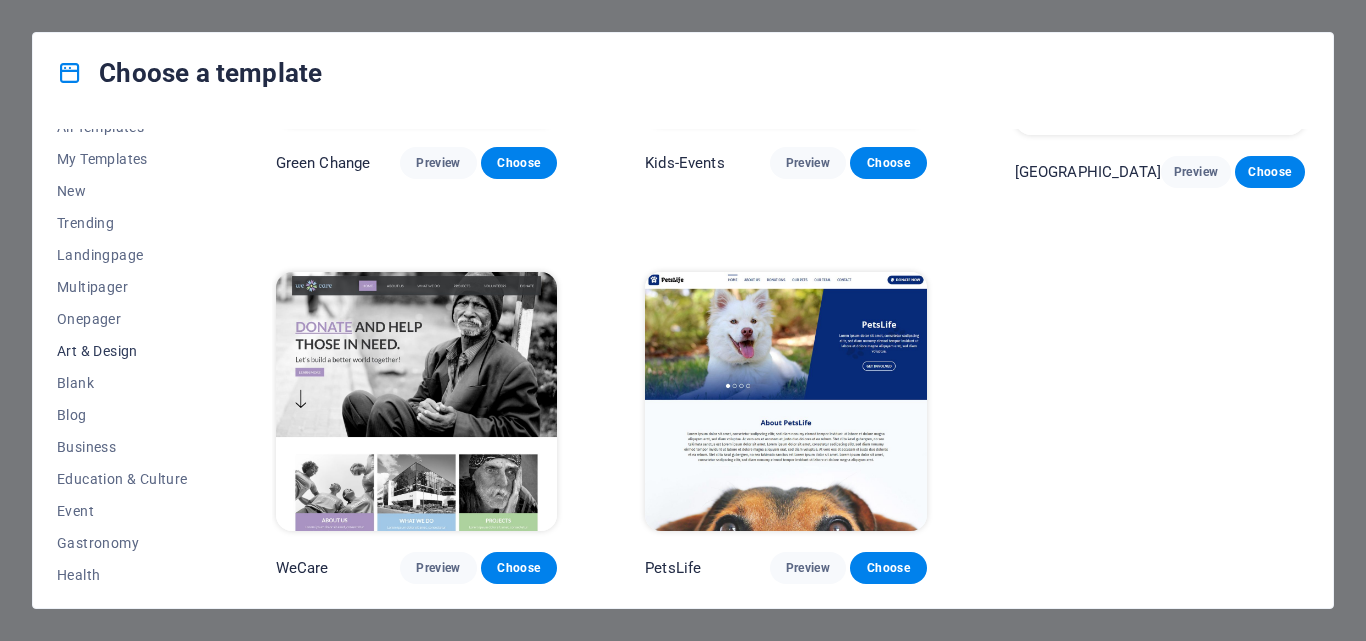 click on "Art & Design" at bounding box center [122, 351] 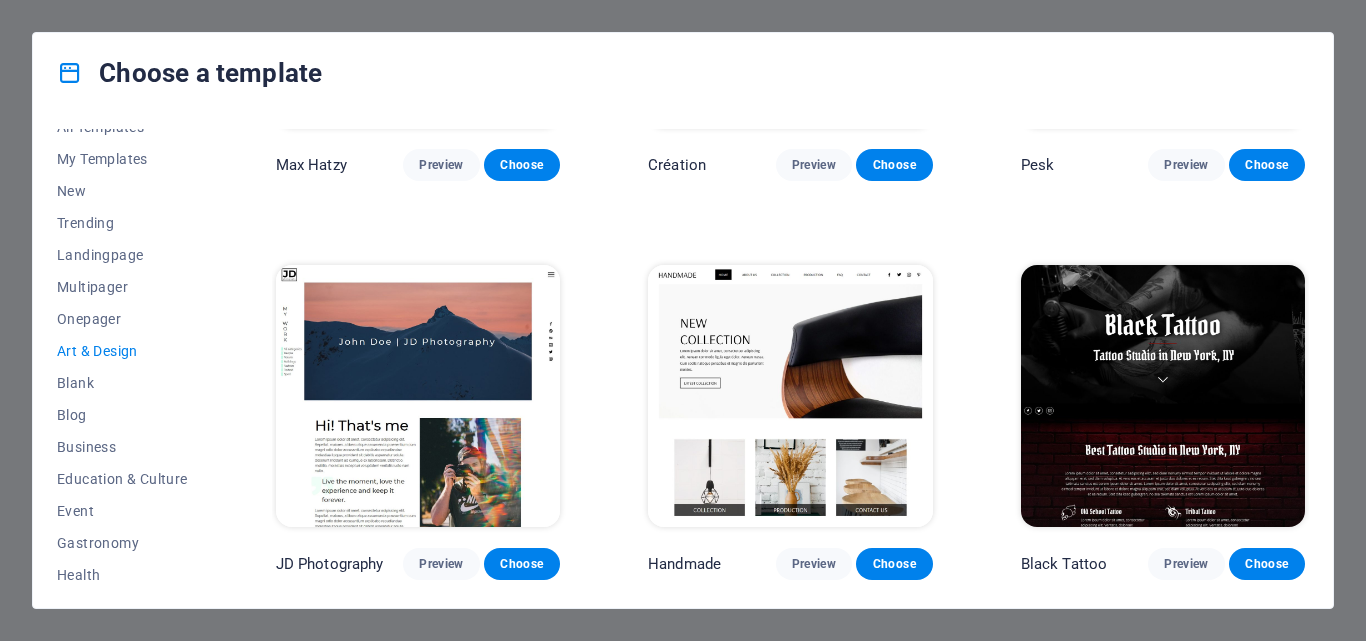 scroll, scrollTop: 267, scrollLeft: 0, axis: vertical 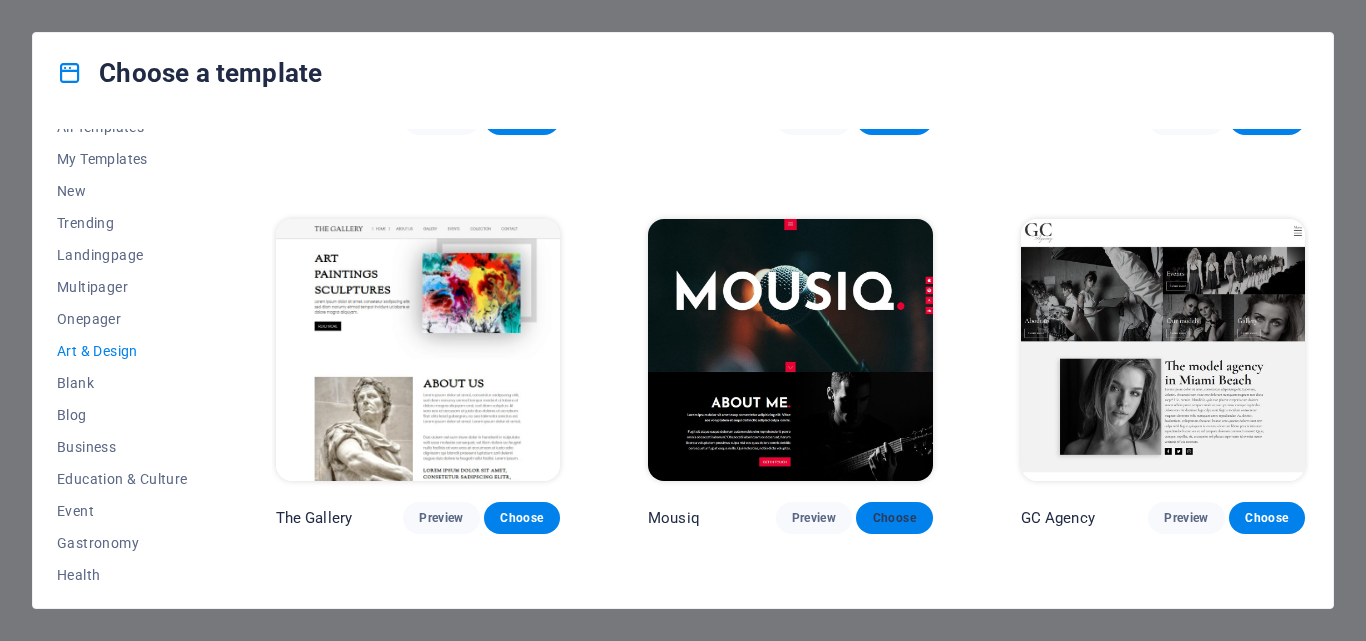 click on "Choose" at bounding box center [894, 518] 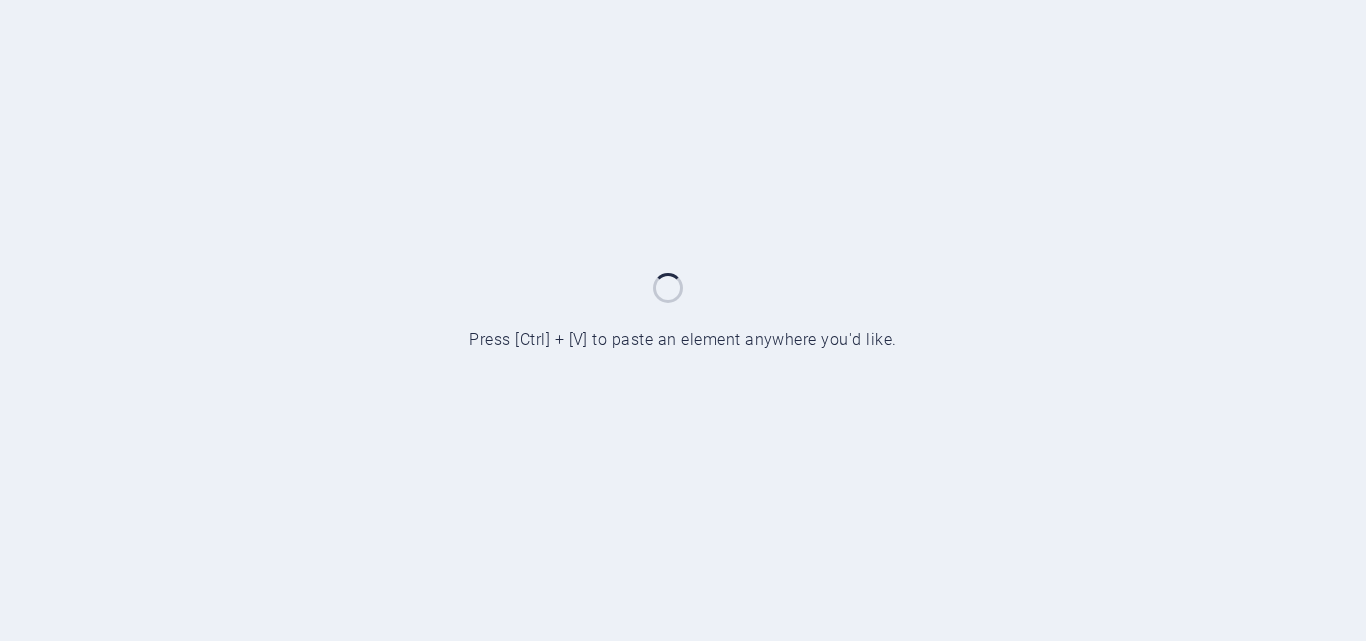 scroll, scrollTop: 0, scrollLeft: 0, axis: both 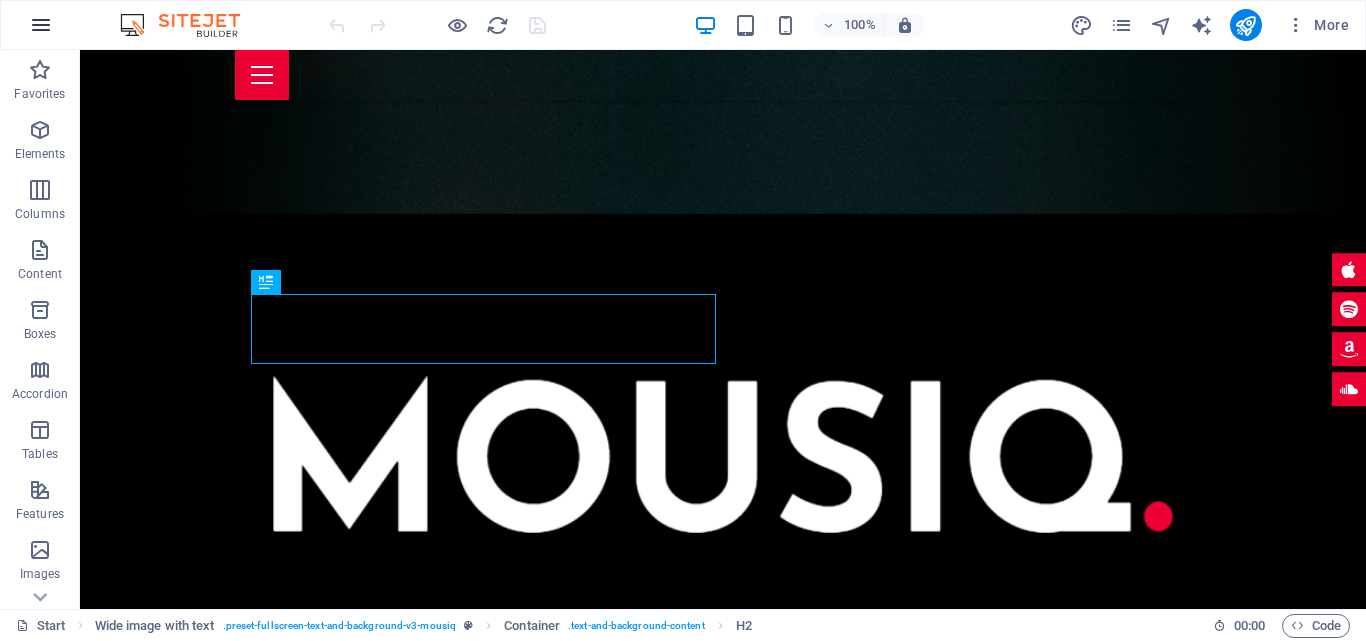 click at bounding box center (41, 25) 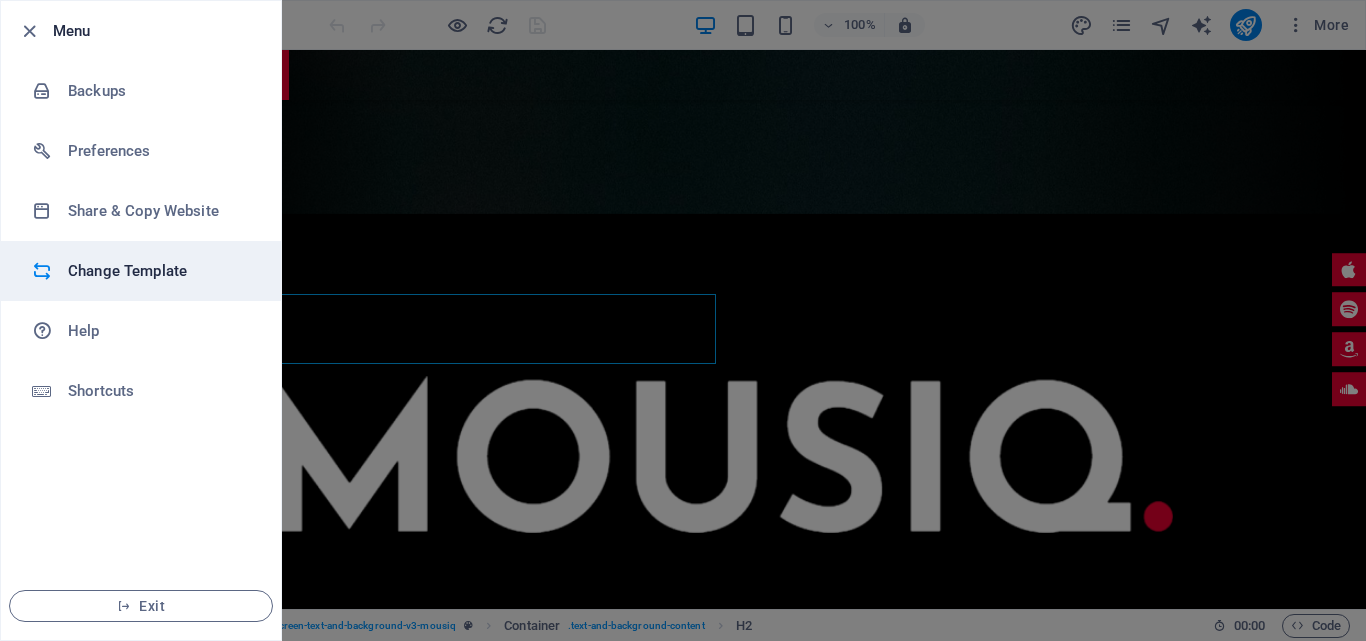 click on "Change Template" at bounding box center [141, 271] 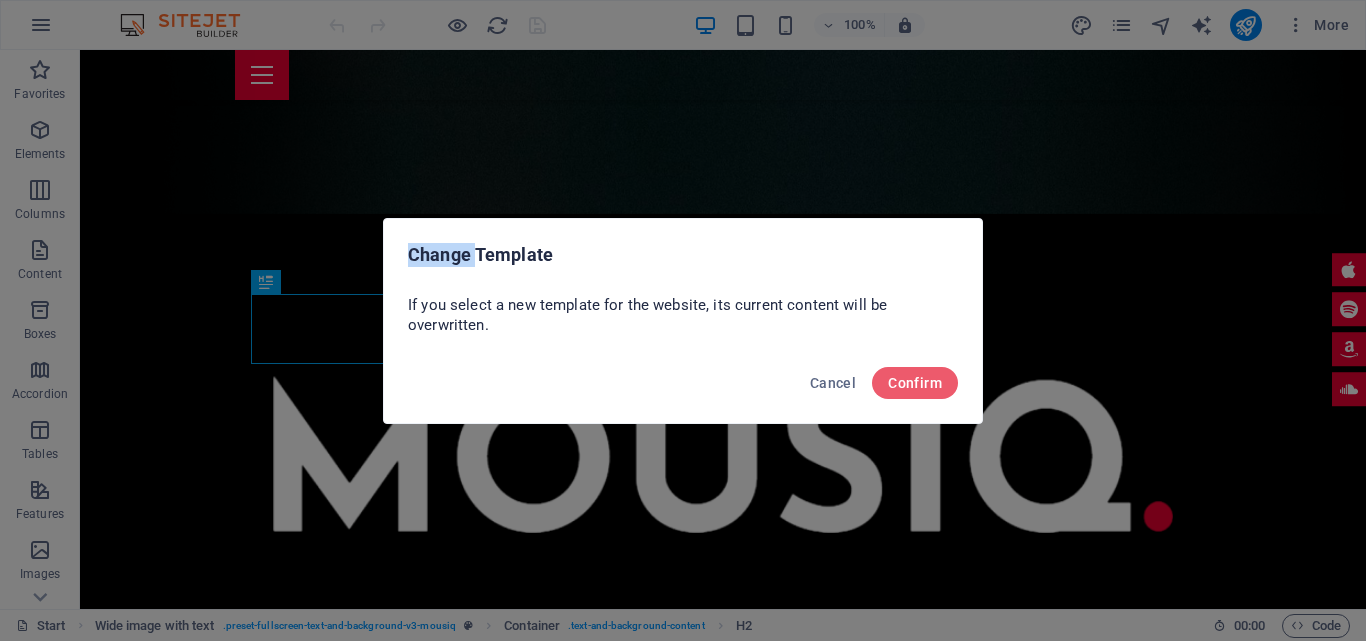 click on "Change Template If you select a new template for the website, its current content will be overwritten. Cancel Confirm" at bounding box center [683, 320] 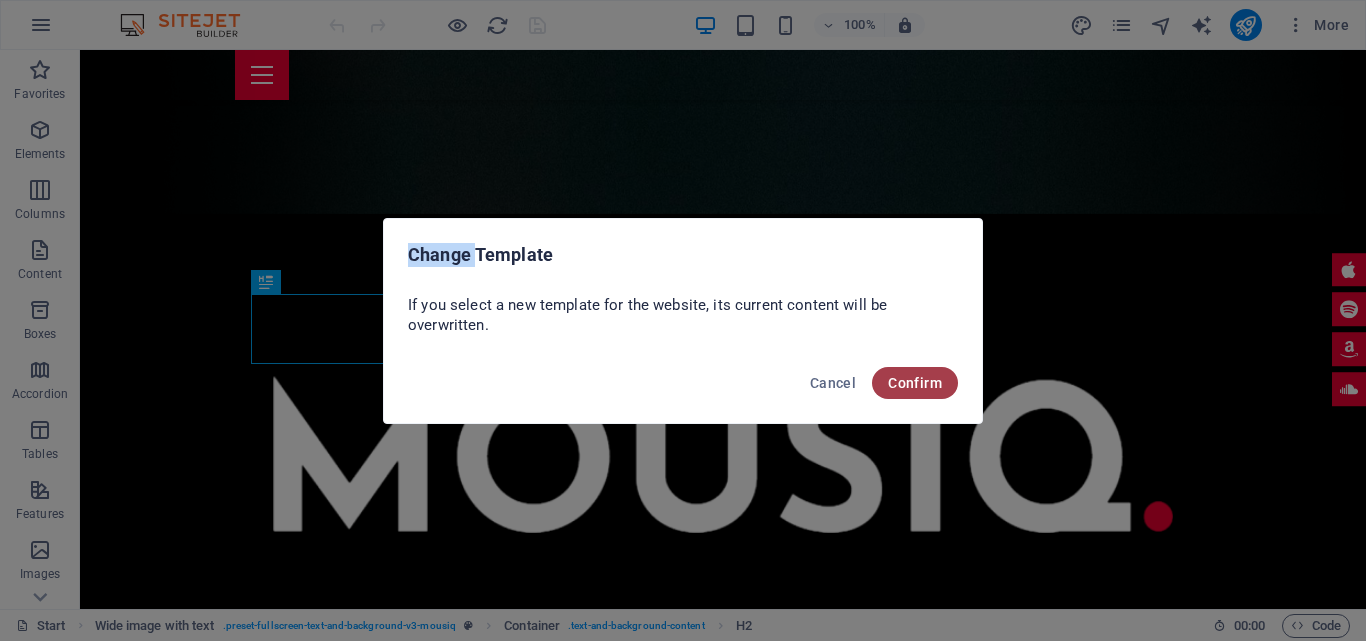 click on "Confirm" at bounding box center [915, 383] 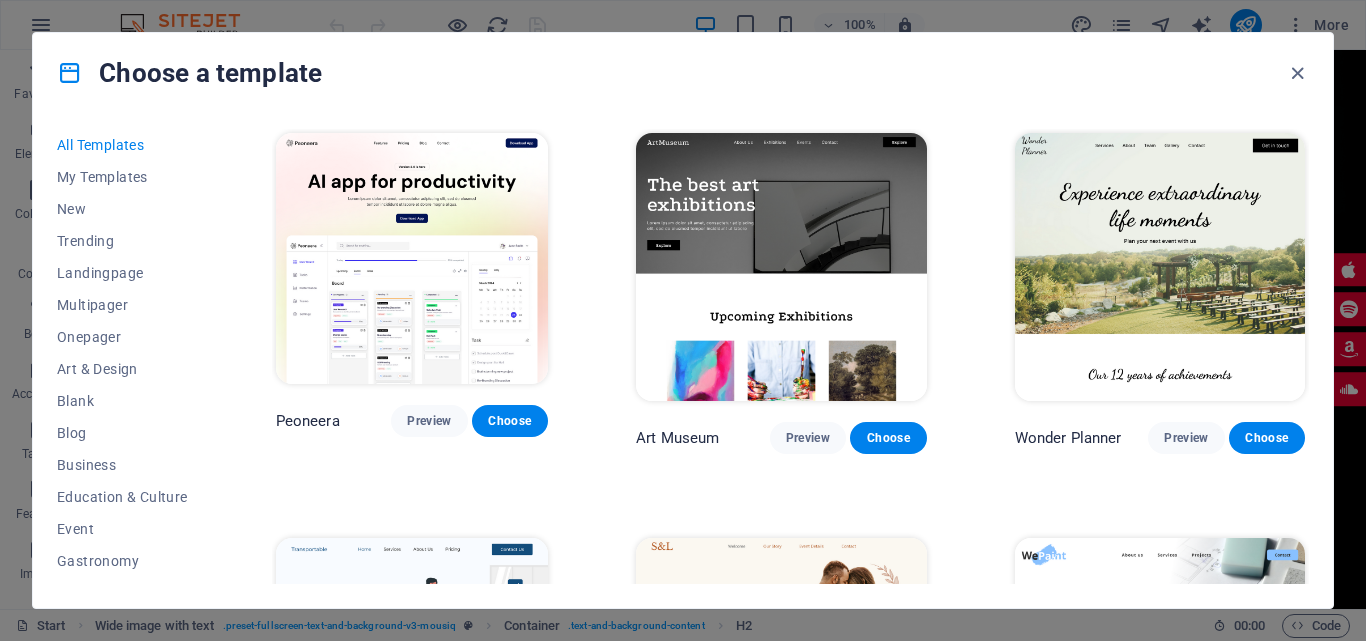 drag, startPoint x: 216, startPoint y: 372, endPoint x: 203, endPoint y: 498, distance: 126.66886 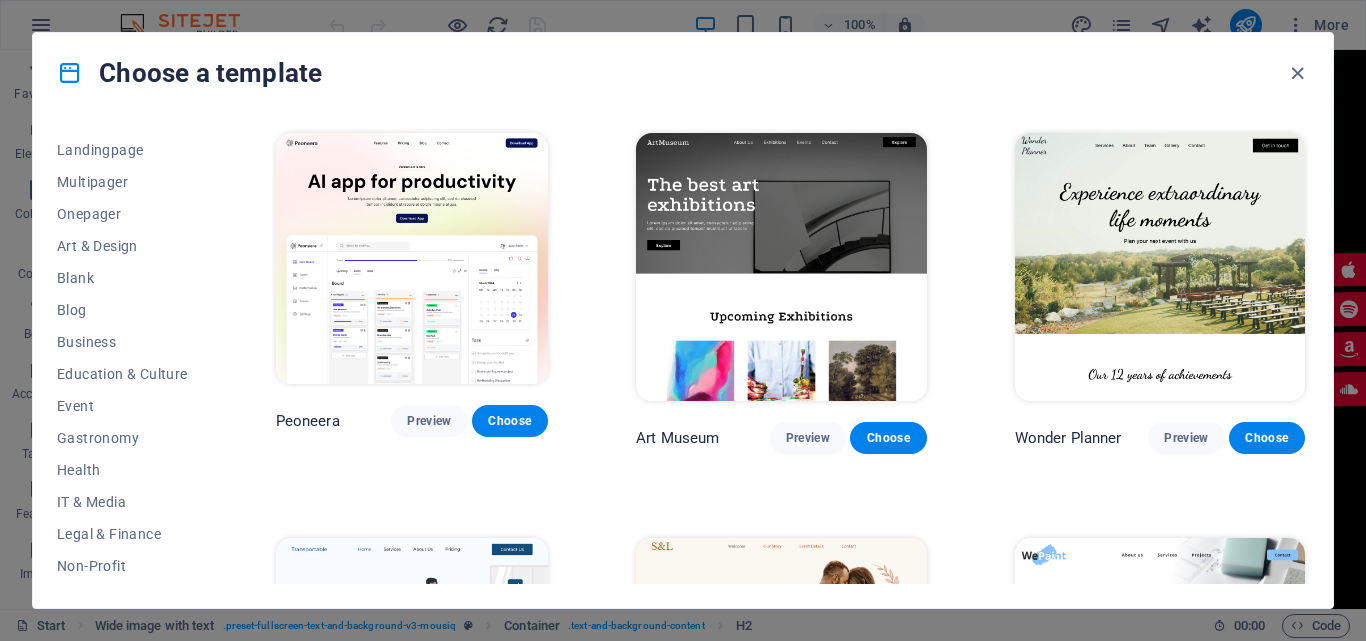 scroll, scrollTop: 127, scrollLeft: 0, axis: vertical 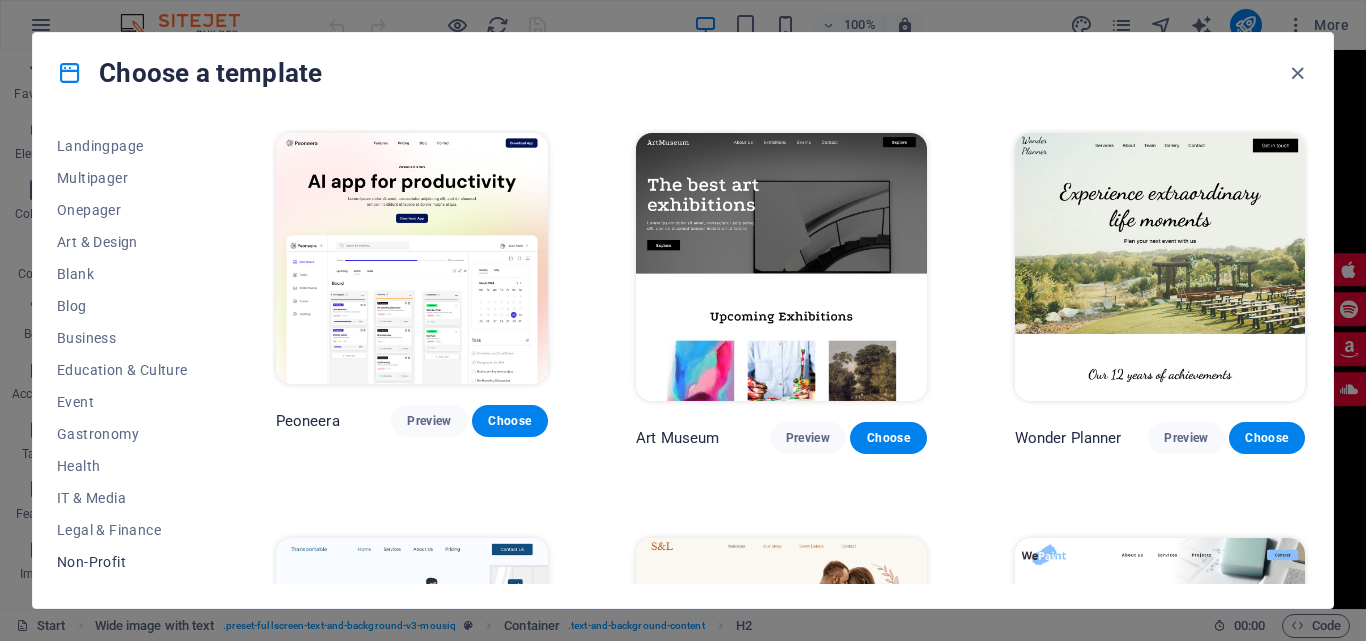 click on "Non-Profit" at bounding box center (122, 562) 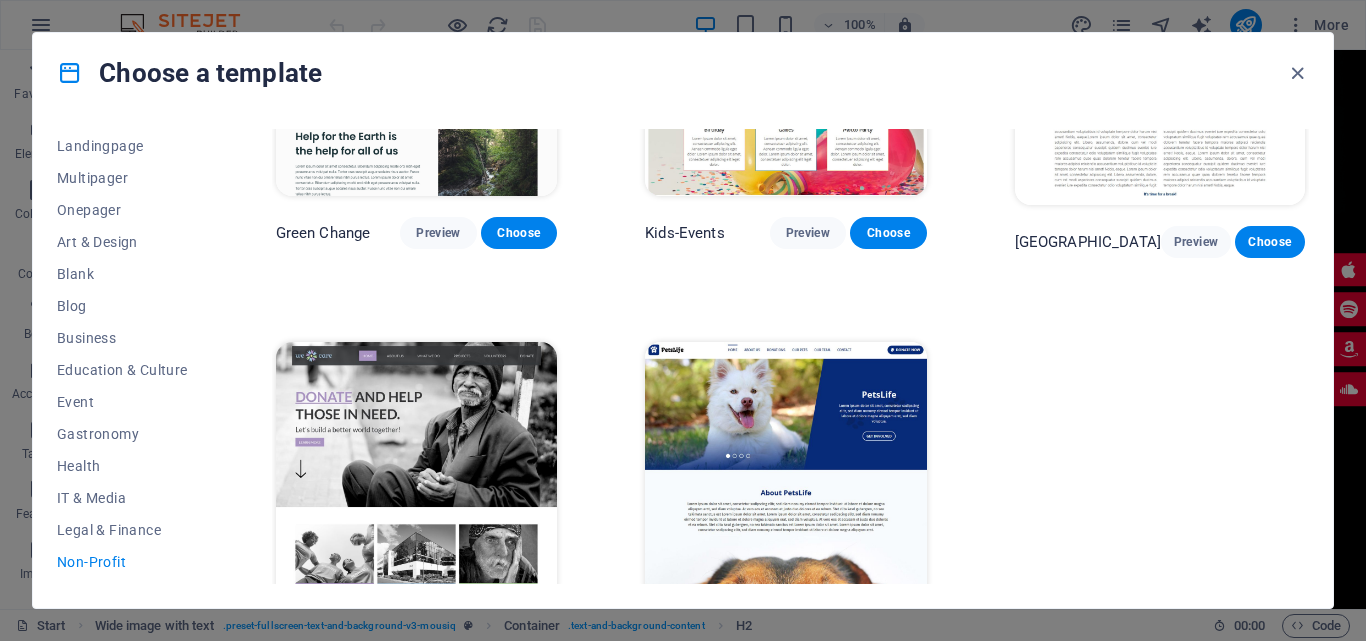 scroll, scrollTop: 267, scrollLeft: 0, axis: vertical 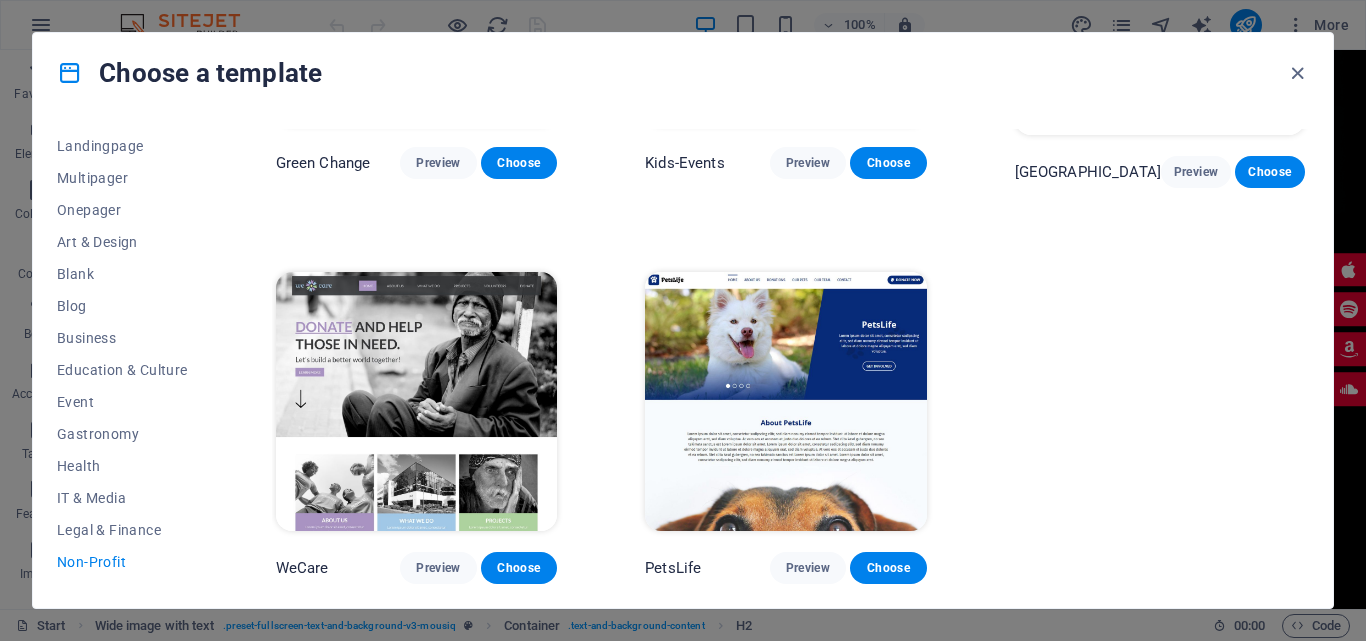 click at bounding box center (416, 401) 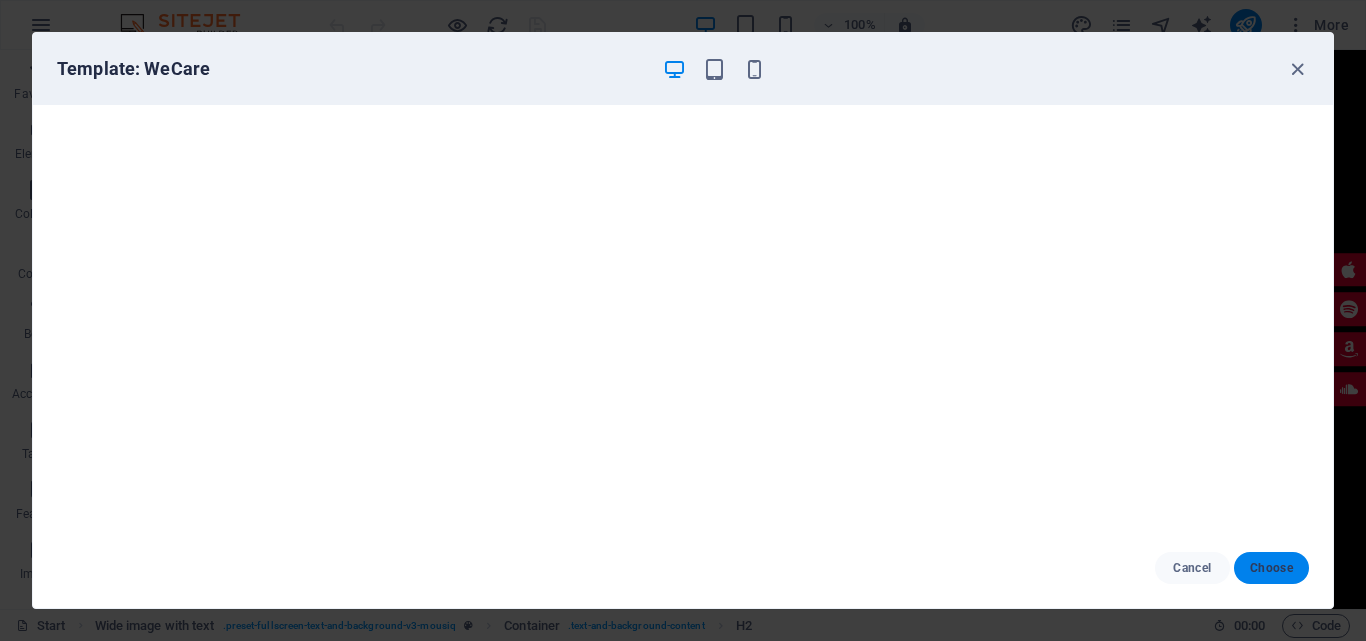 click on "Choose" at bounding box center [1271, 568] 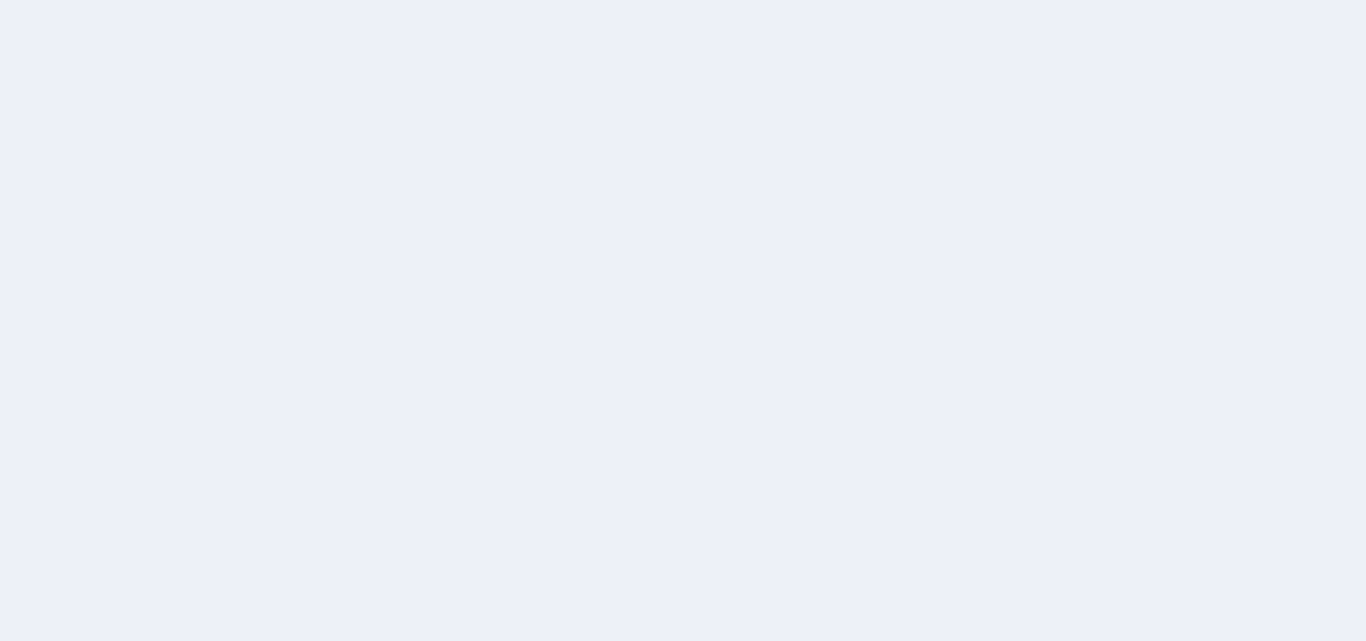 scroll, scrollTop: 0, scrollLeft: 0, axis: both 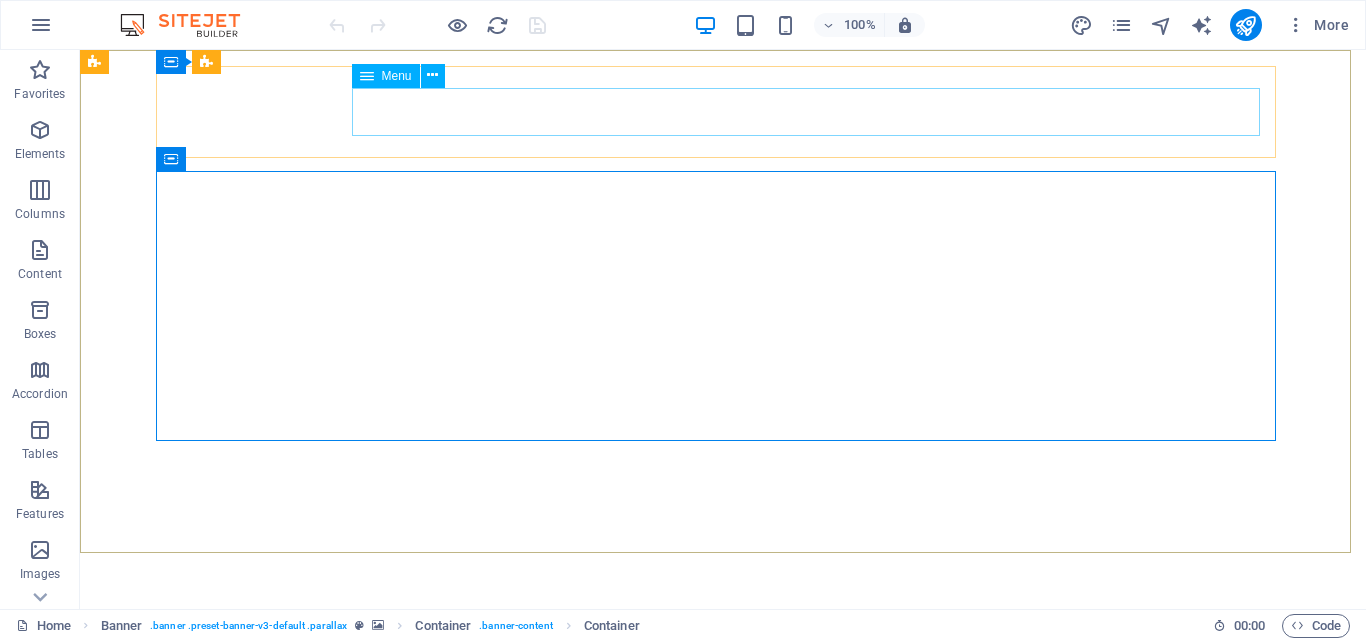 click on "Menu" at bounding box center [397, 76] 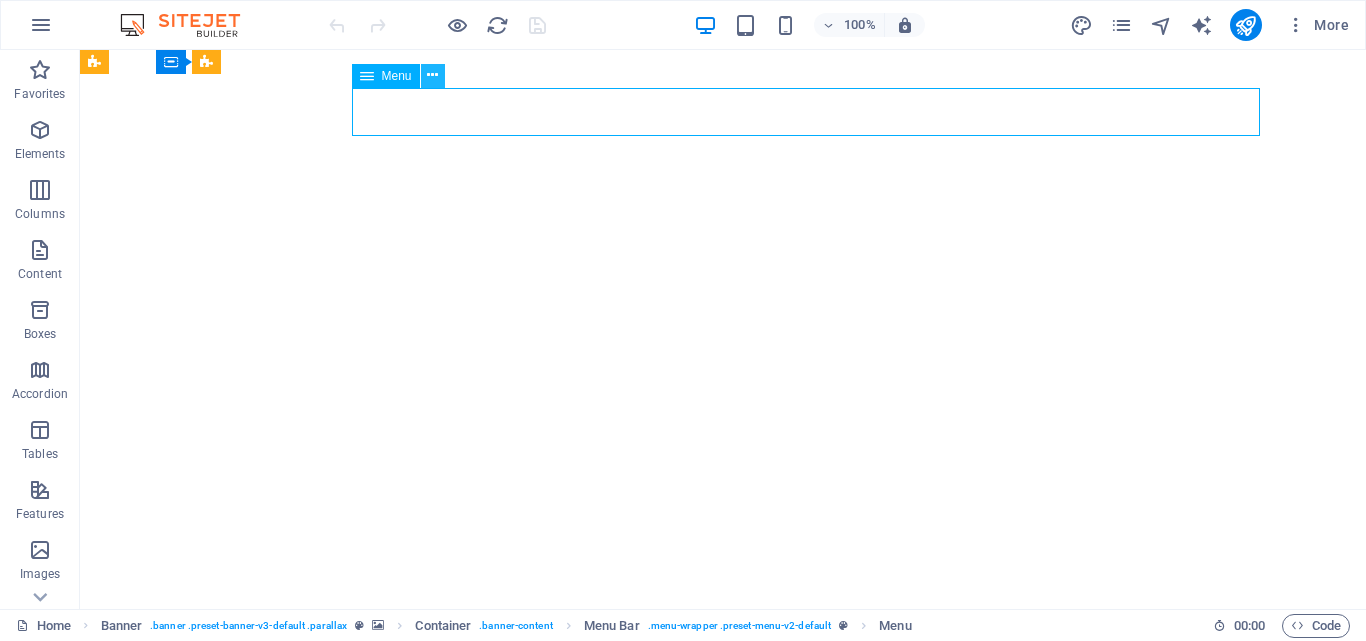 click at bounding box center (432, 75) 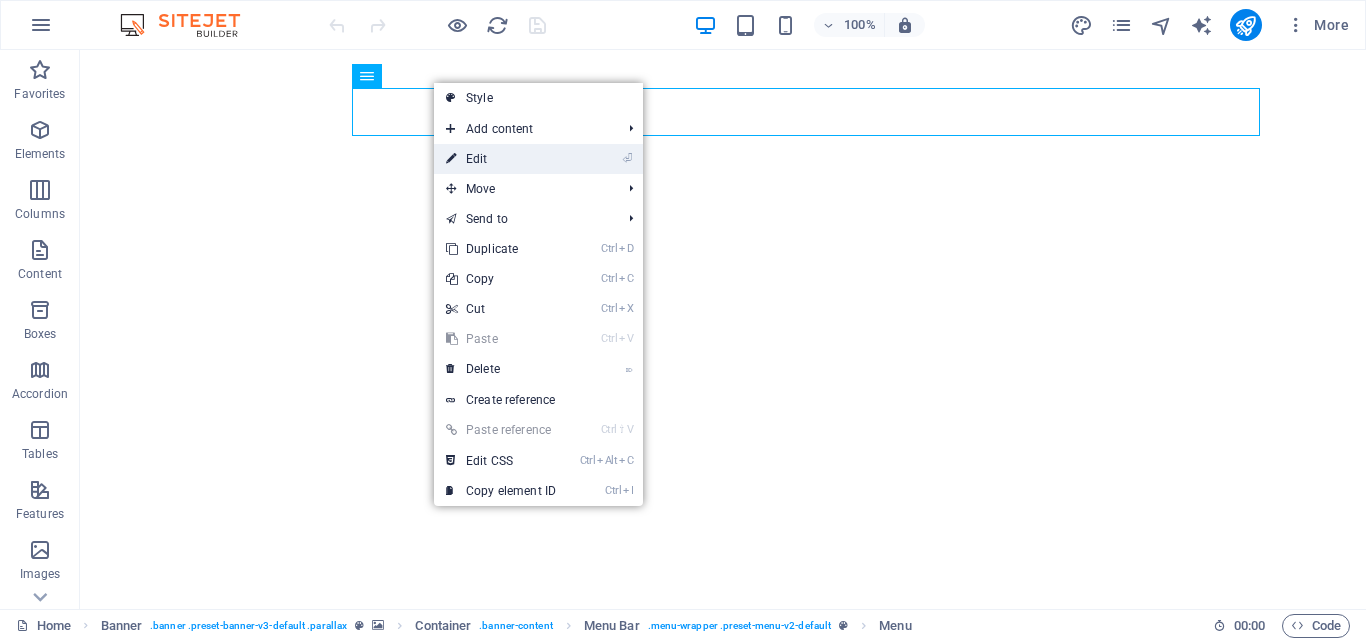 click on "⏎  Edit" at bounding box center (501, 159) 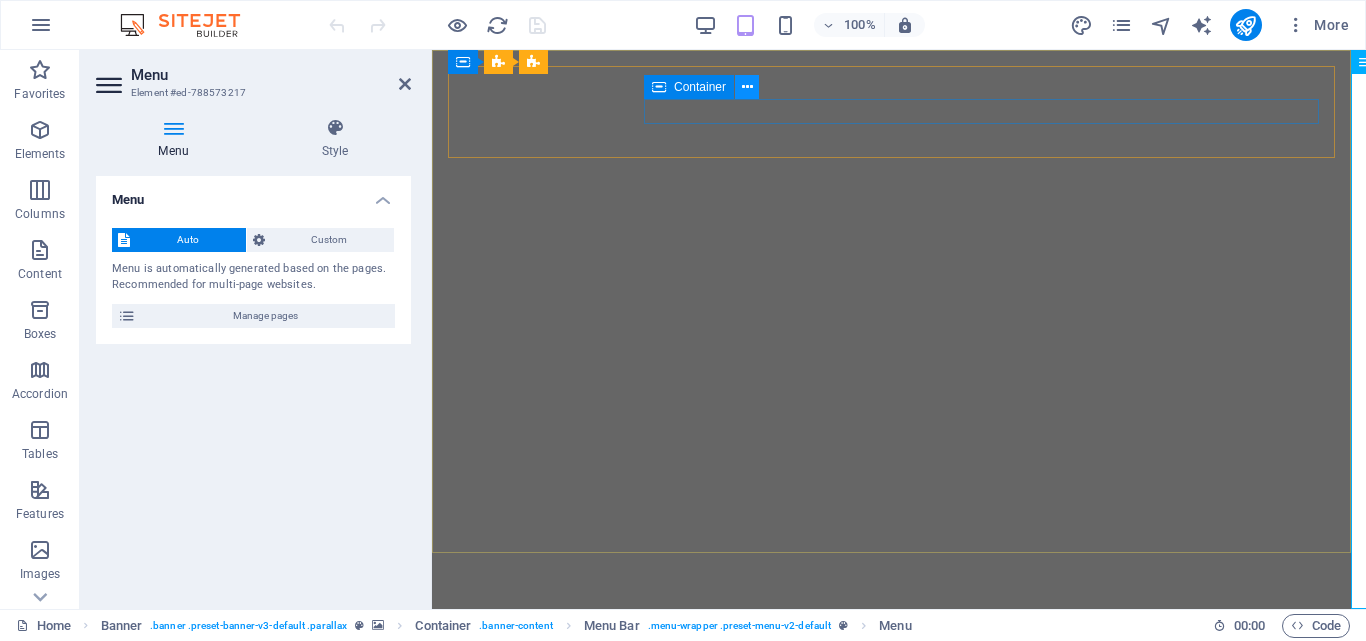 click at bounding box center [747, 87] 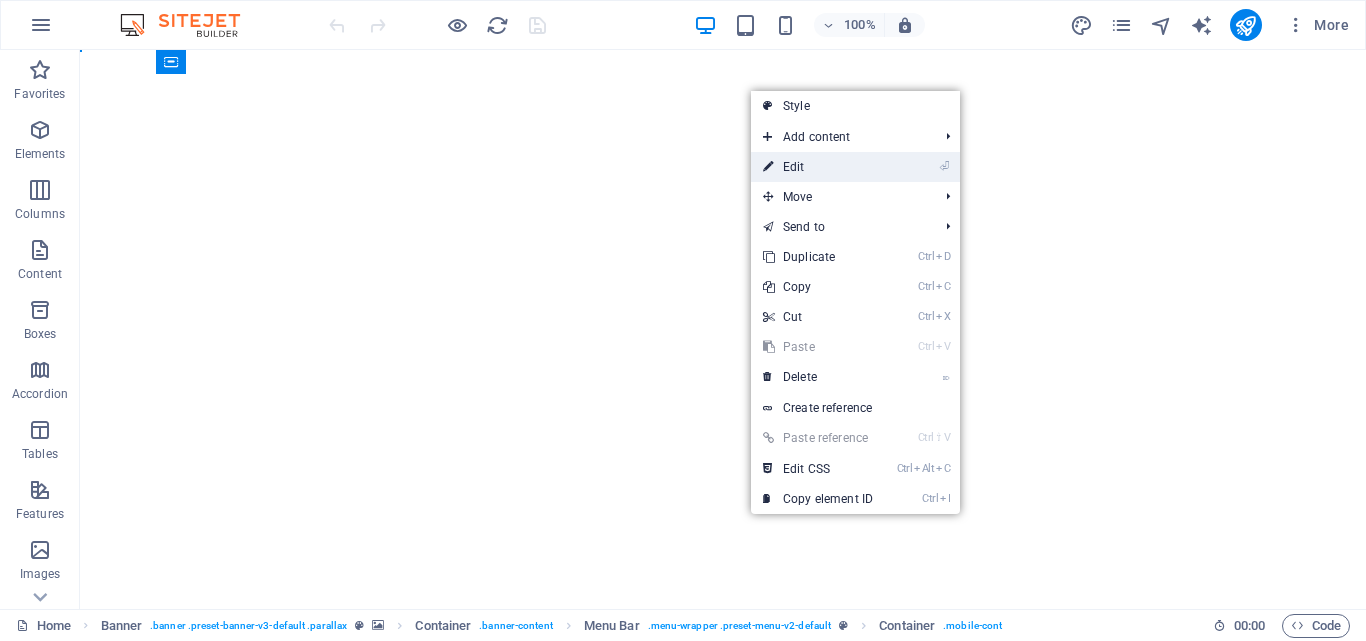 click on "⏎  Edit" at bounding box center (818, 167) 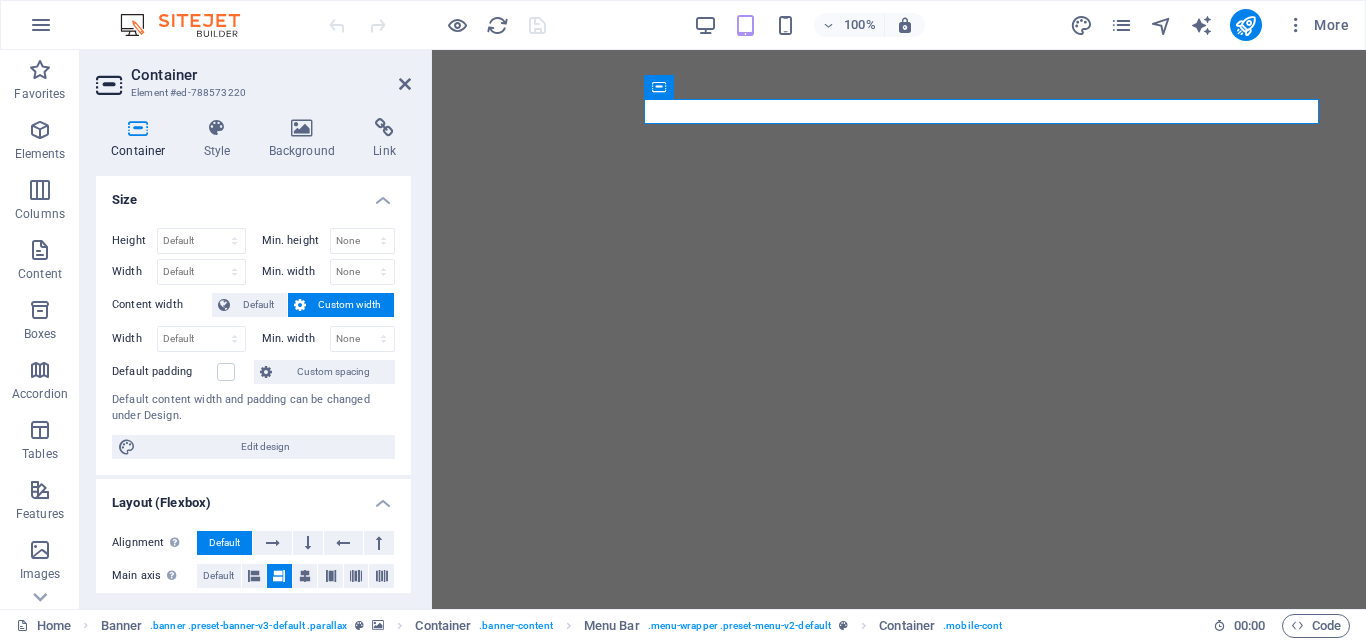 drag, startPoint x: 411, startPoint y: 290, endPoint x: 404, endPoint y: 444, distance: 154.15901 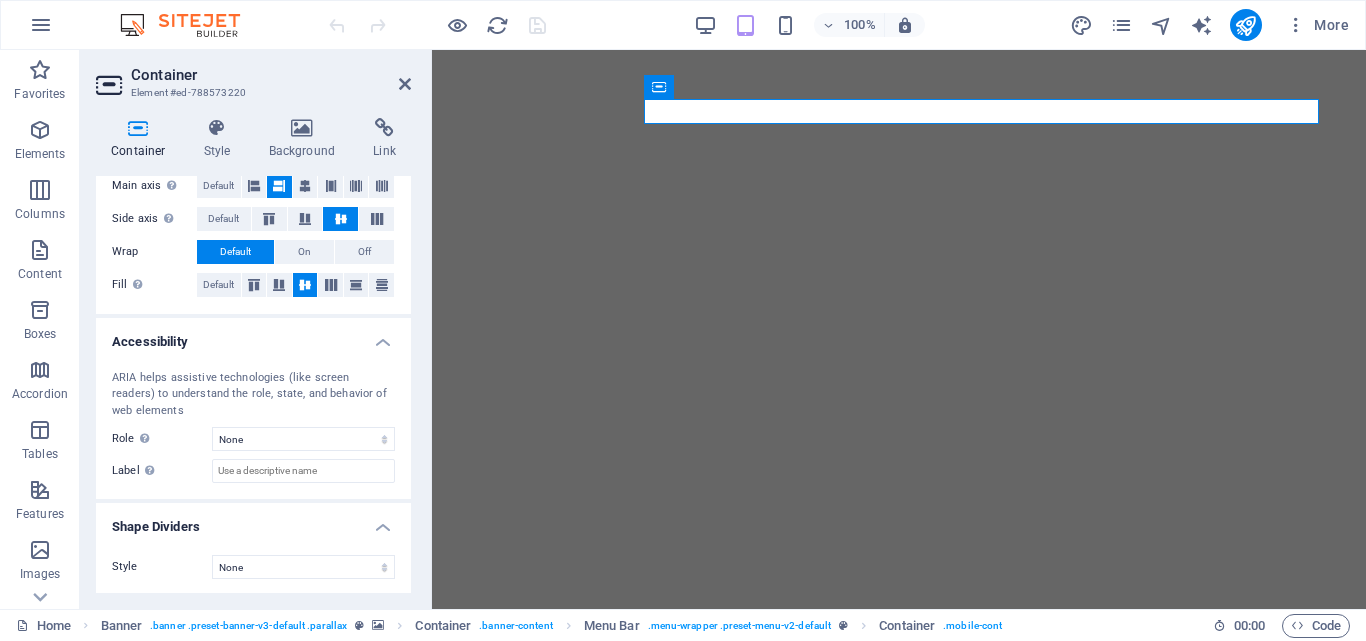 scroll, scrollTop: 392, scrollLeft: 0, axis: vertical 